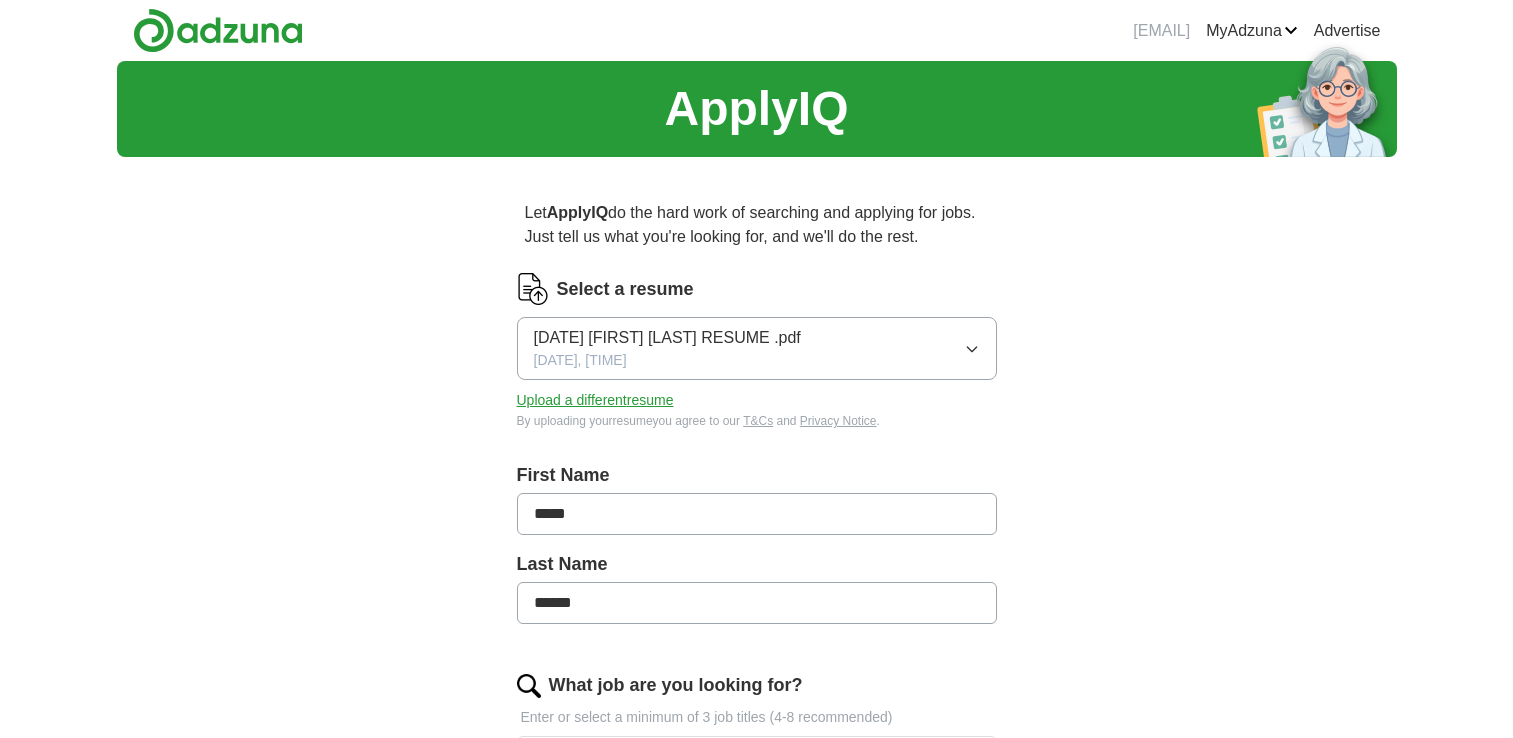 scroll, scrollTop: 0, scrollLeft: 0, axis: both 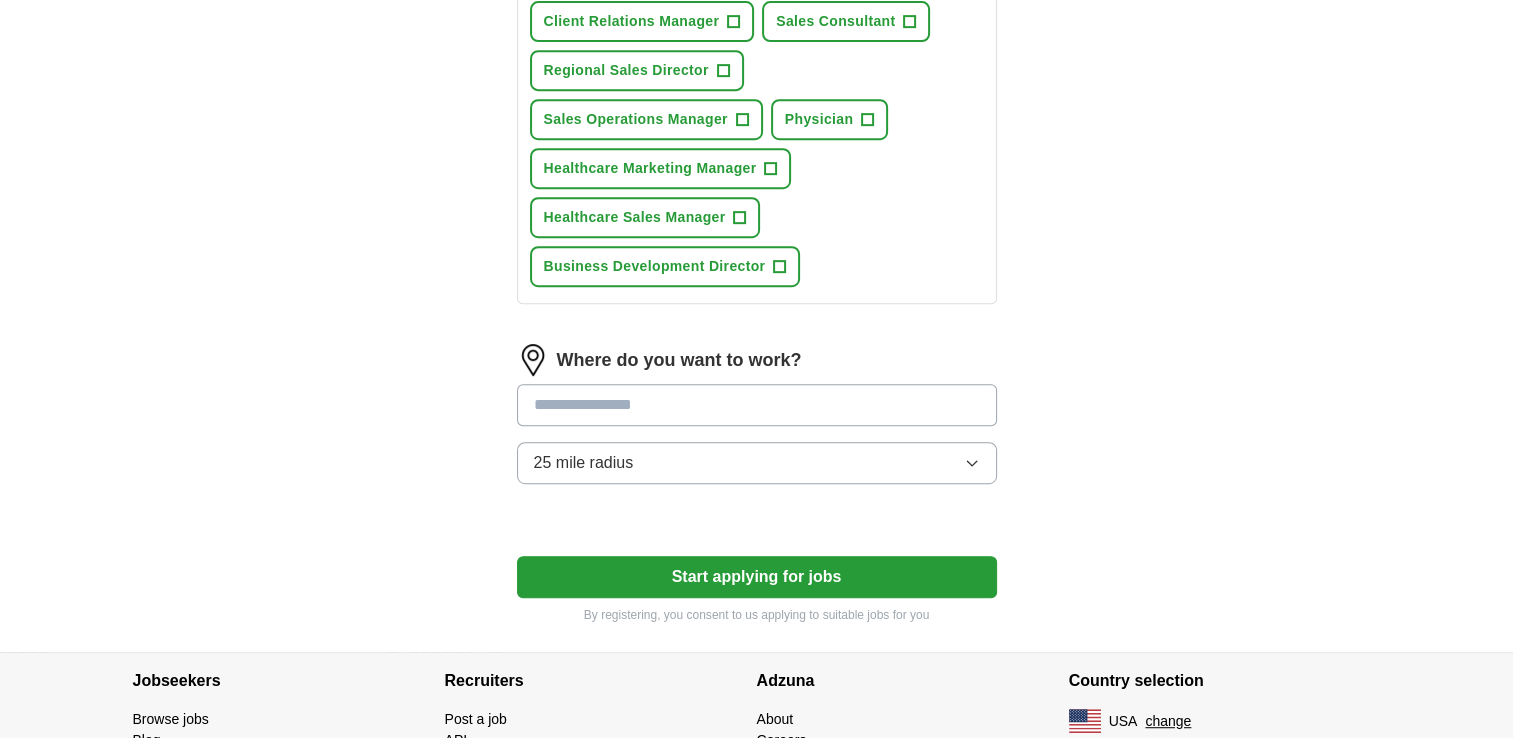 click at bounding box center [757, 405] 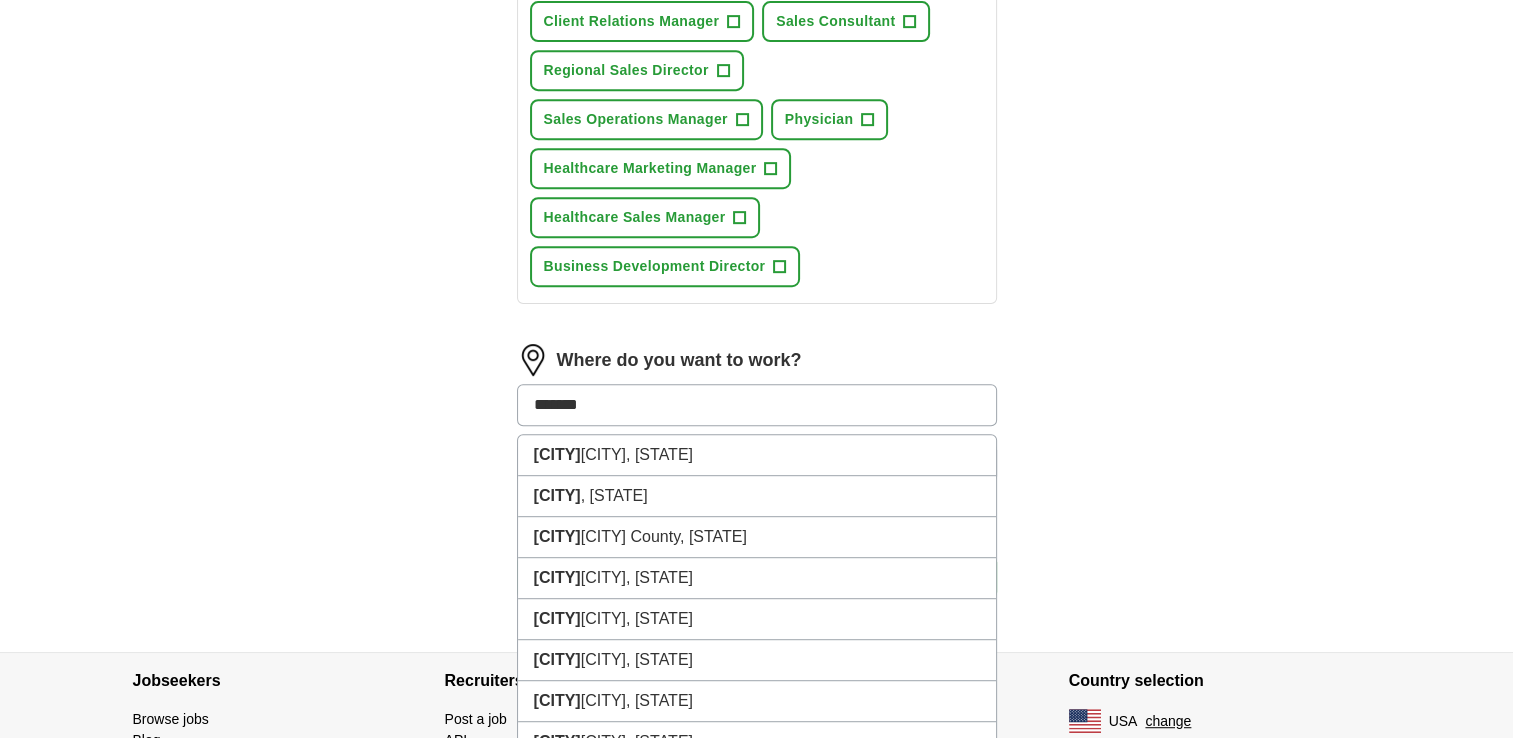 type on "********" 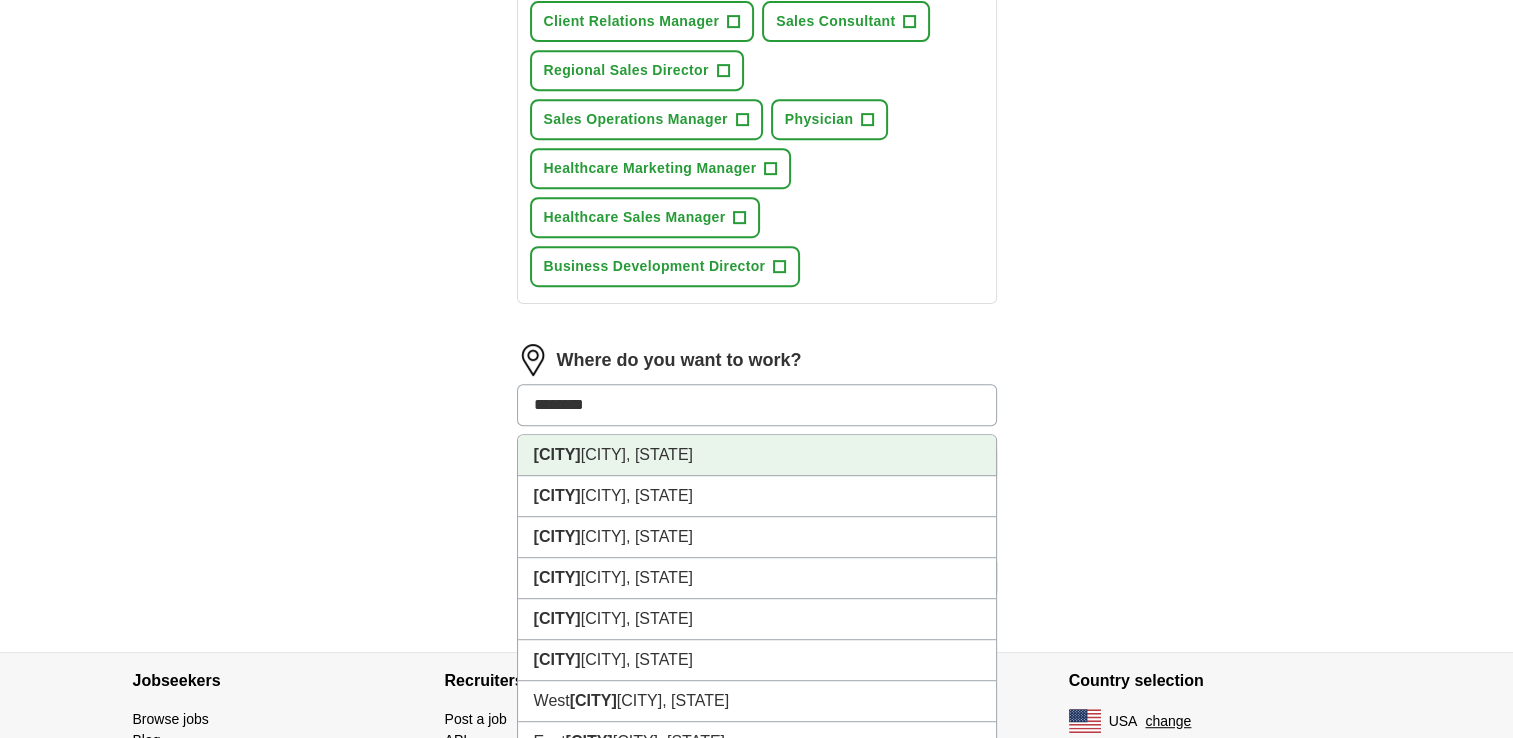 click on "[CITY], [STATE]" at bounding box center [757, 455] 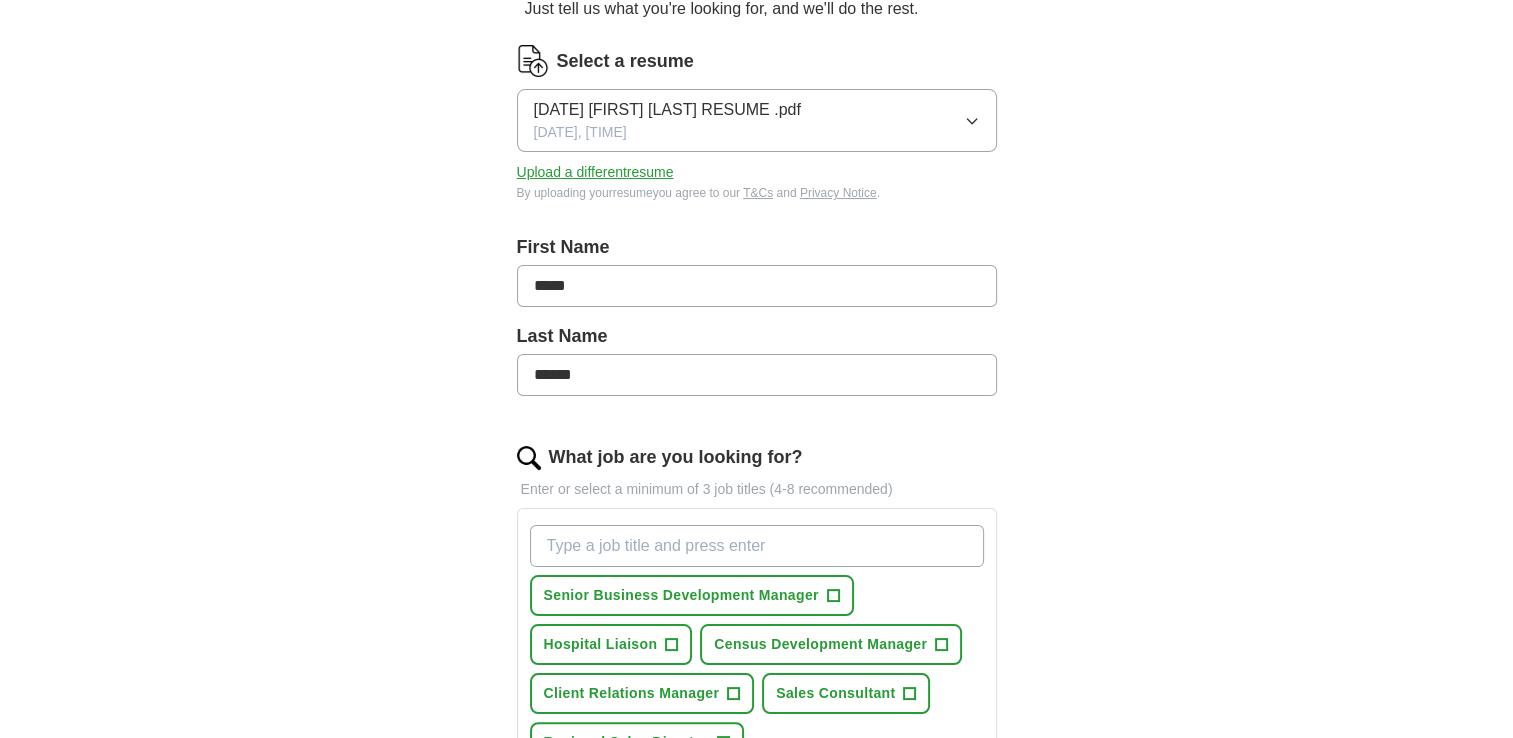 scroll, scrollTop: 0, scrollLeft: 0, axis: both 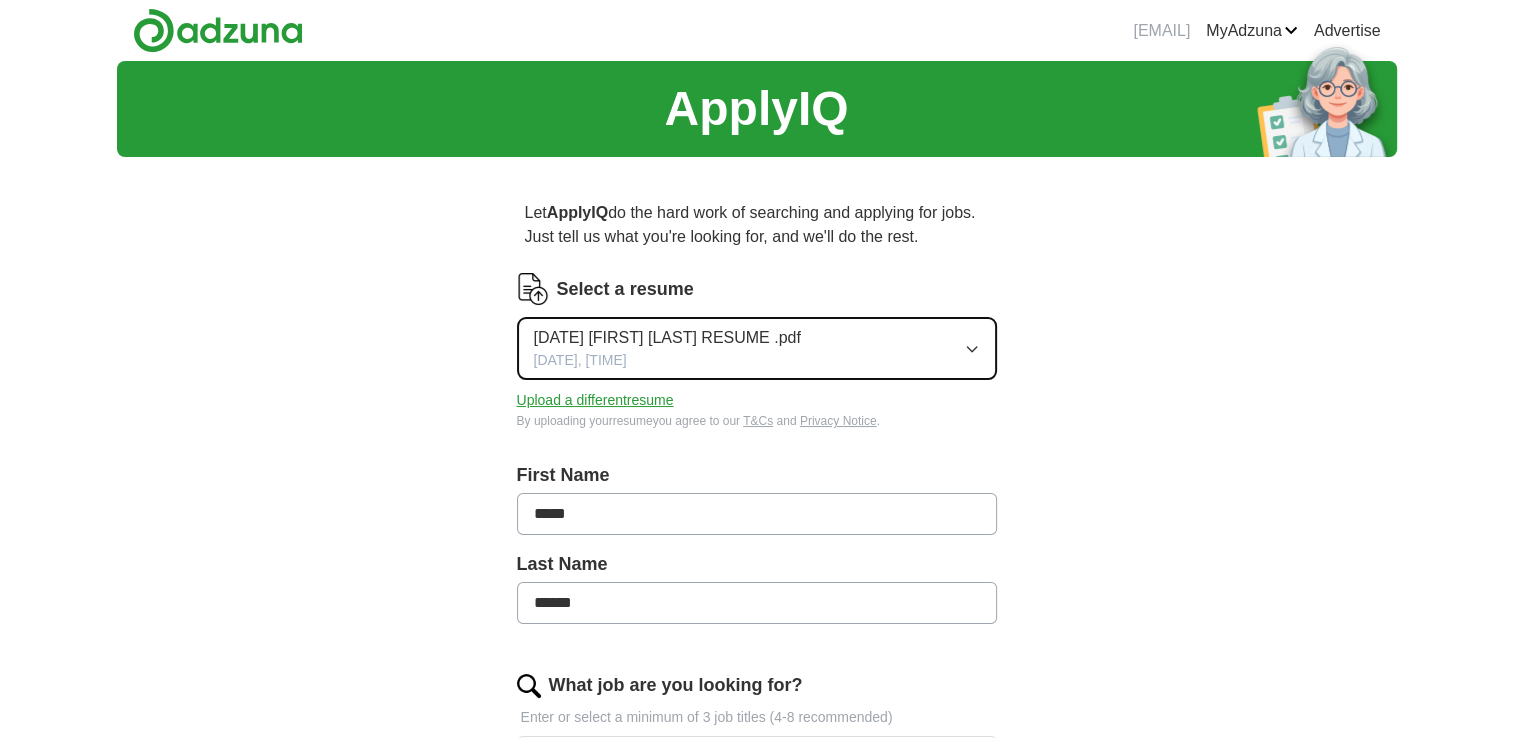 click on "[DATE] [FIRST] [LAST] RESUME .pdf" at bounding box center (667, 338) 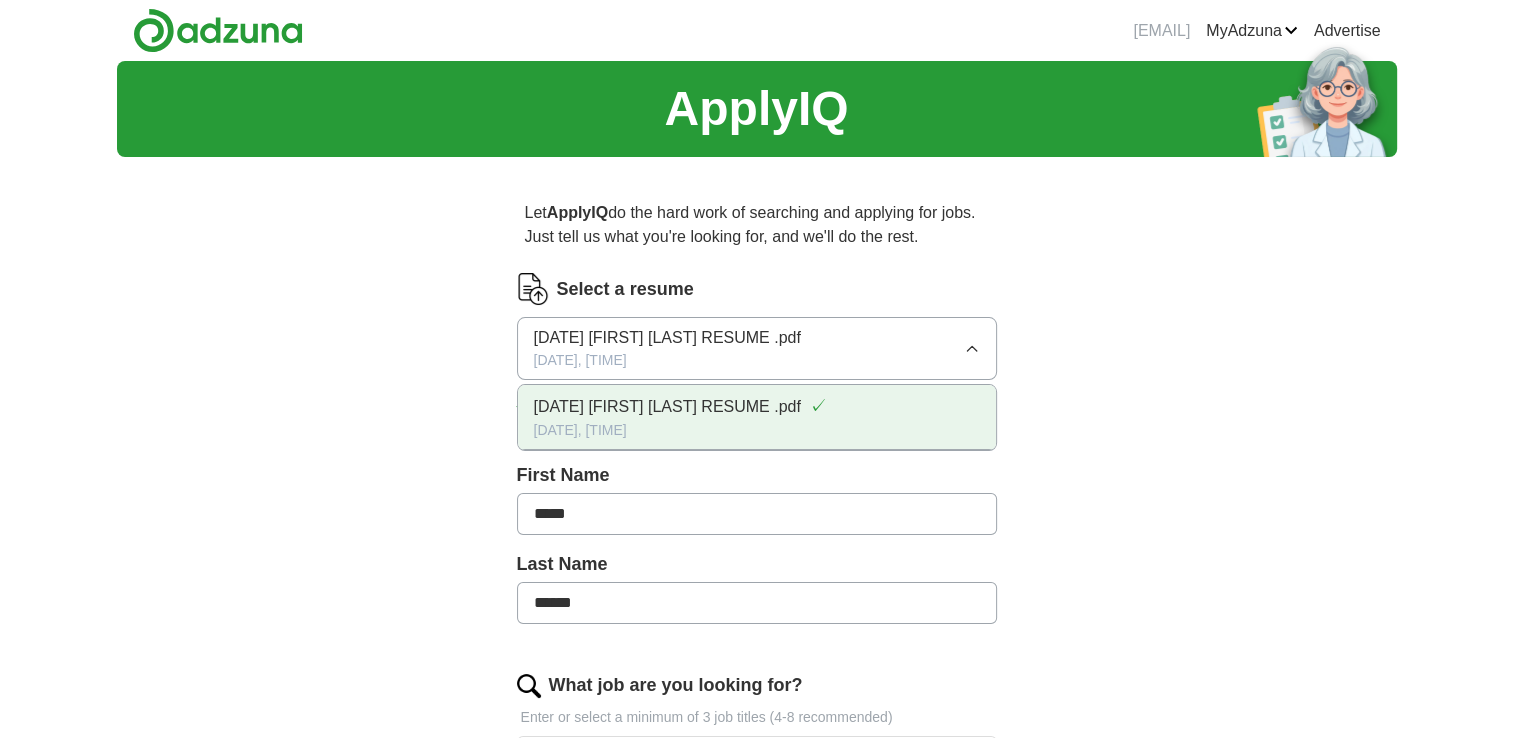 click on "[DATE] [FIRST] [LAST] RESUME .pdf" at bounding box center (667, 407) 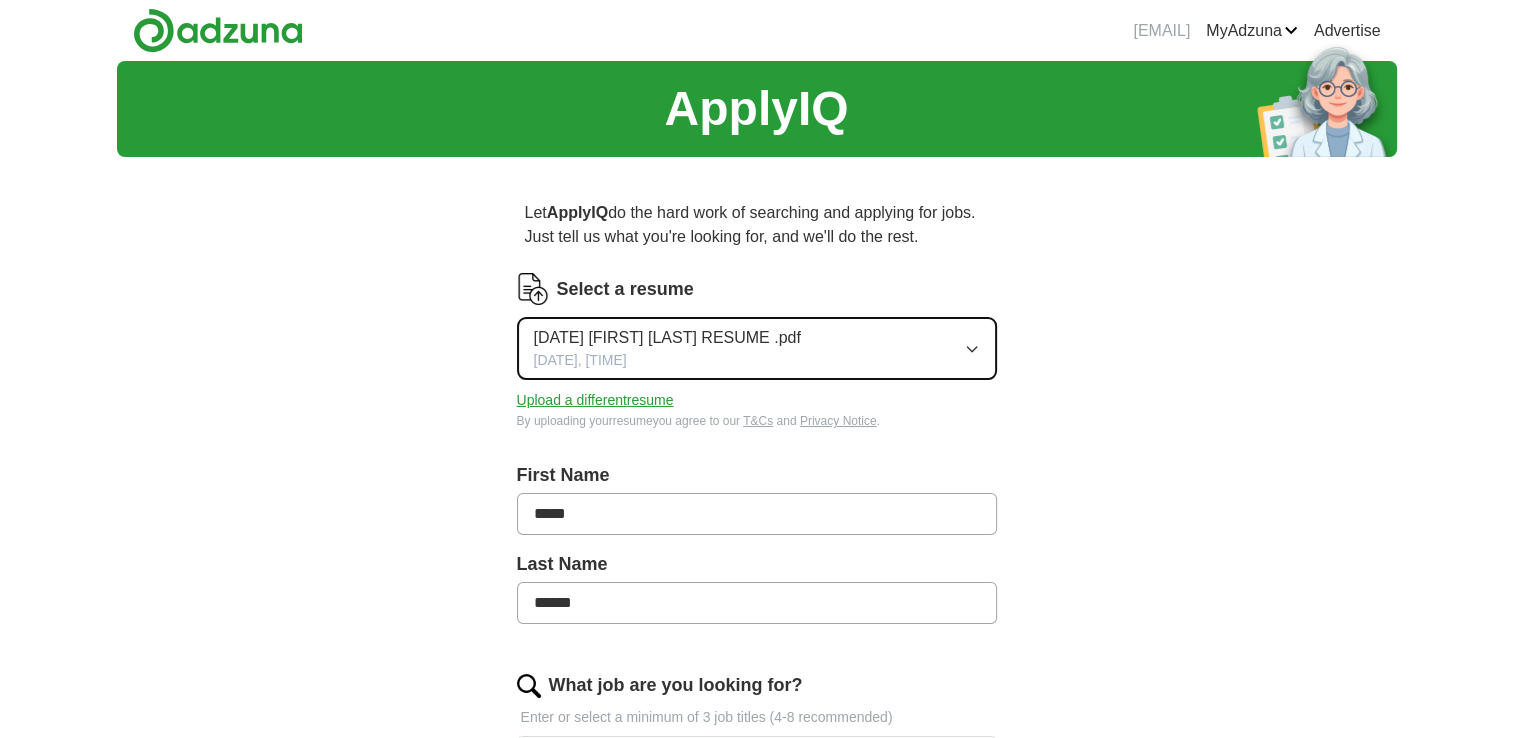 click on "[DATE], [TIME]" at bounding box center (757, 348) 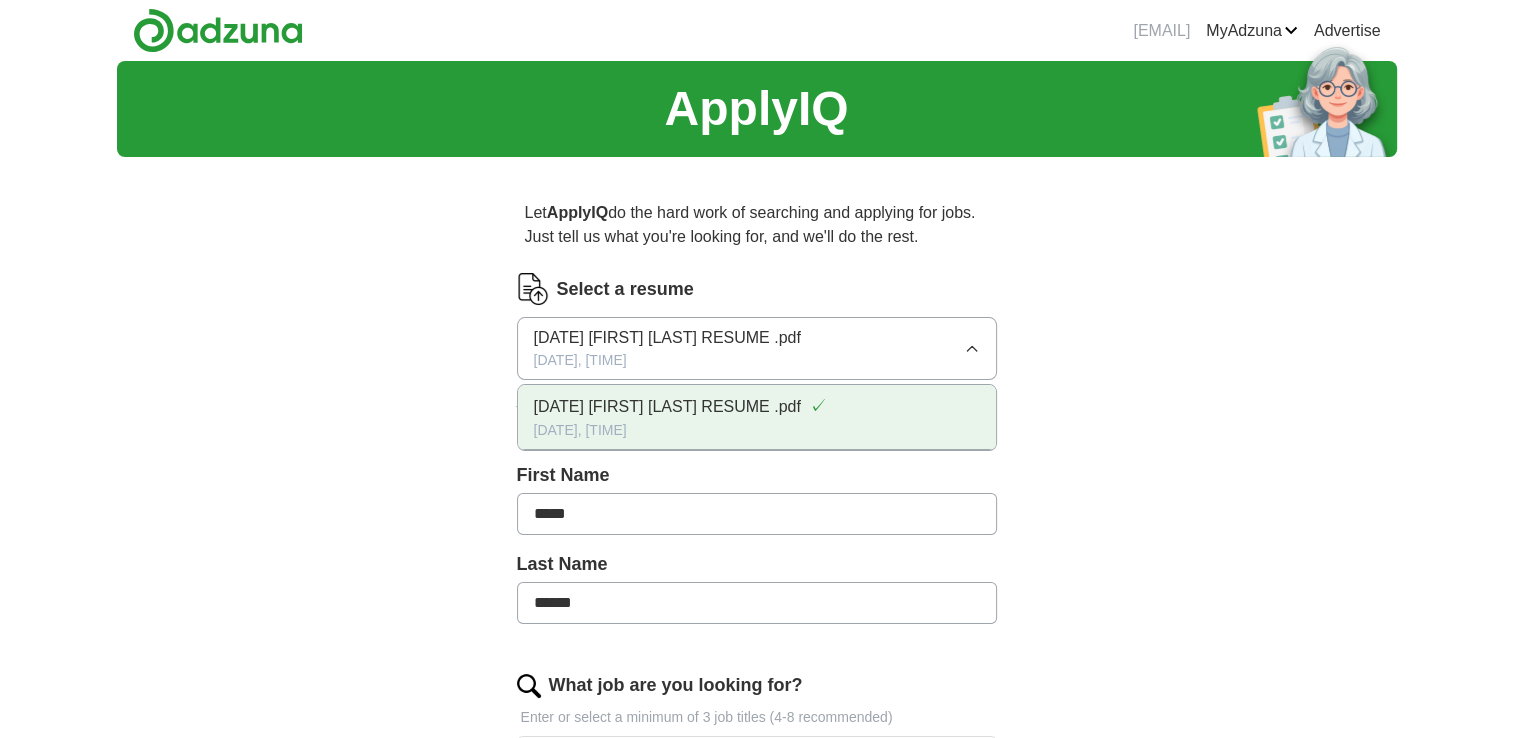 click on "[DATE] [FIRST] [LAST] RESUME .pdf" at bounding box center (667, 407) 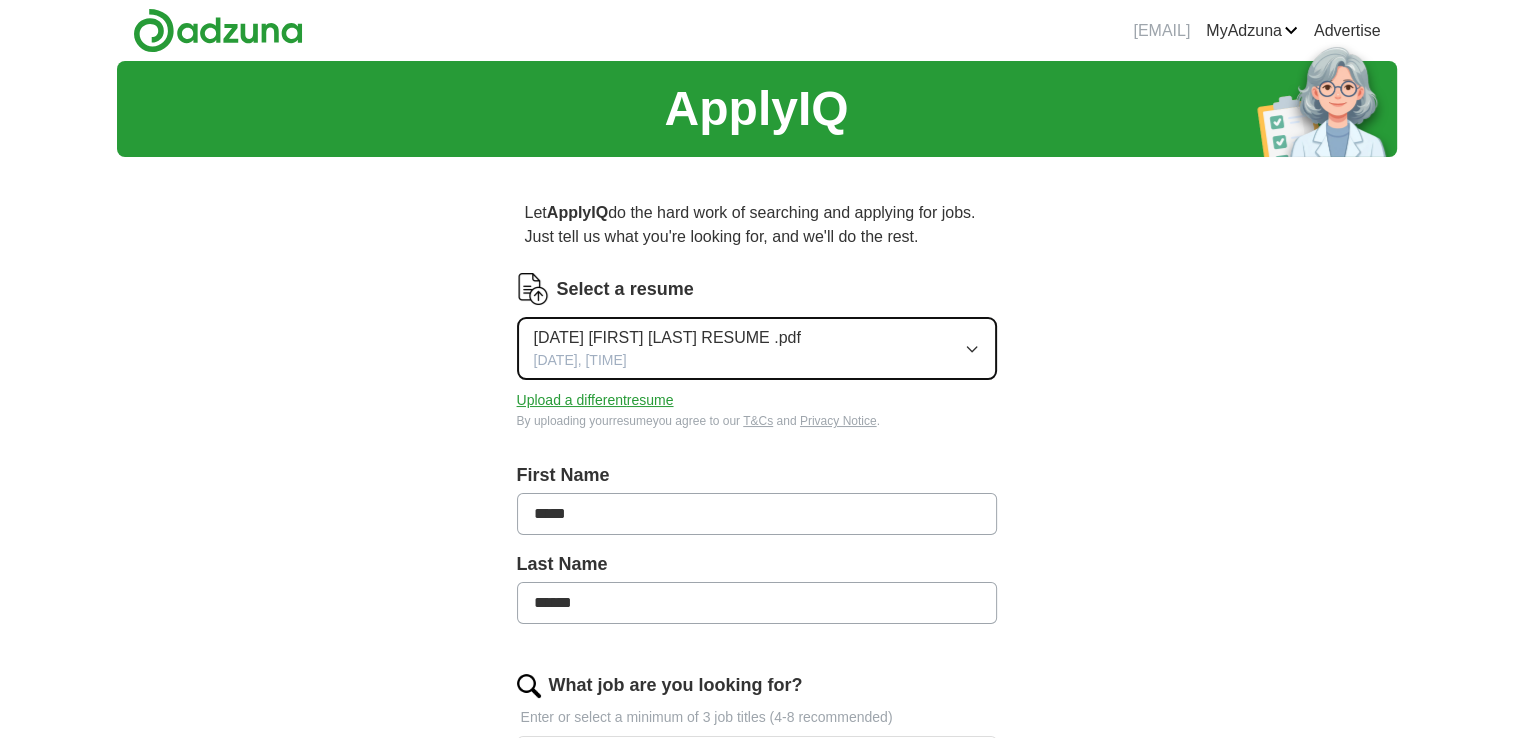 click on "[DATE], [TIME]" at bounding box center (580, 360) 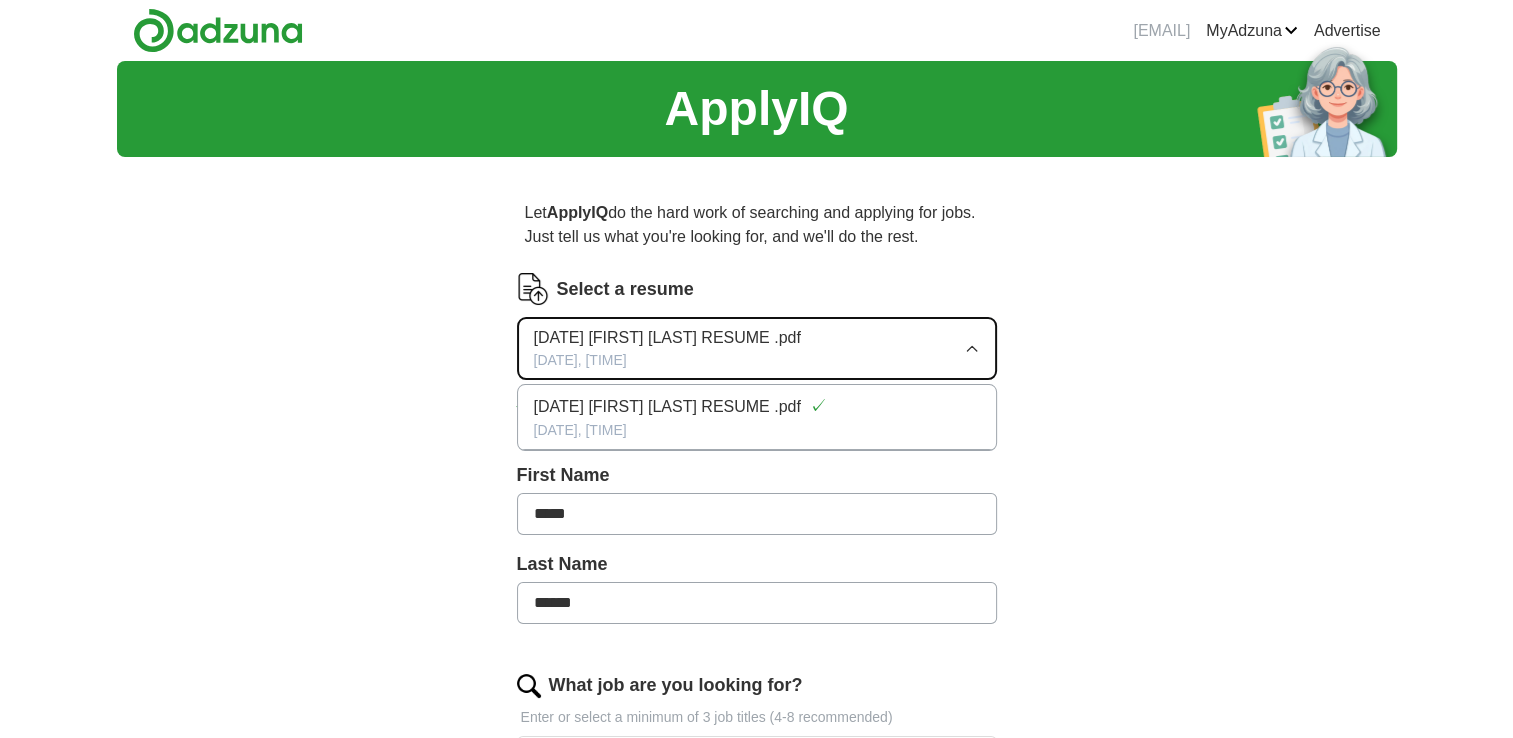 click on "[DATE] [FIRST] [LAST] RESUME .pdf" at bounding box center [667, 338] 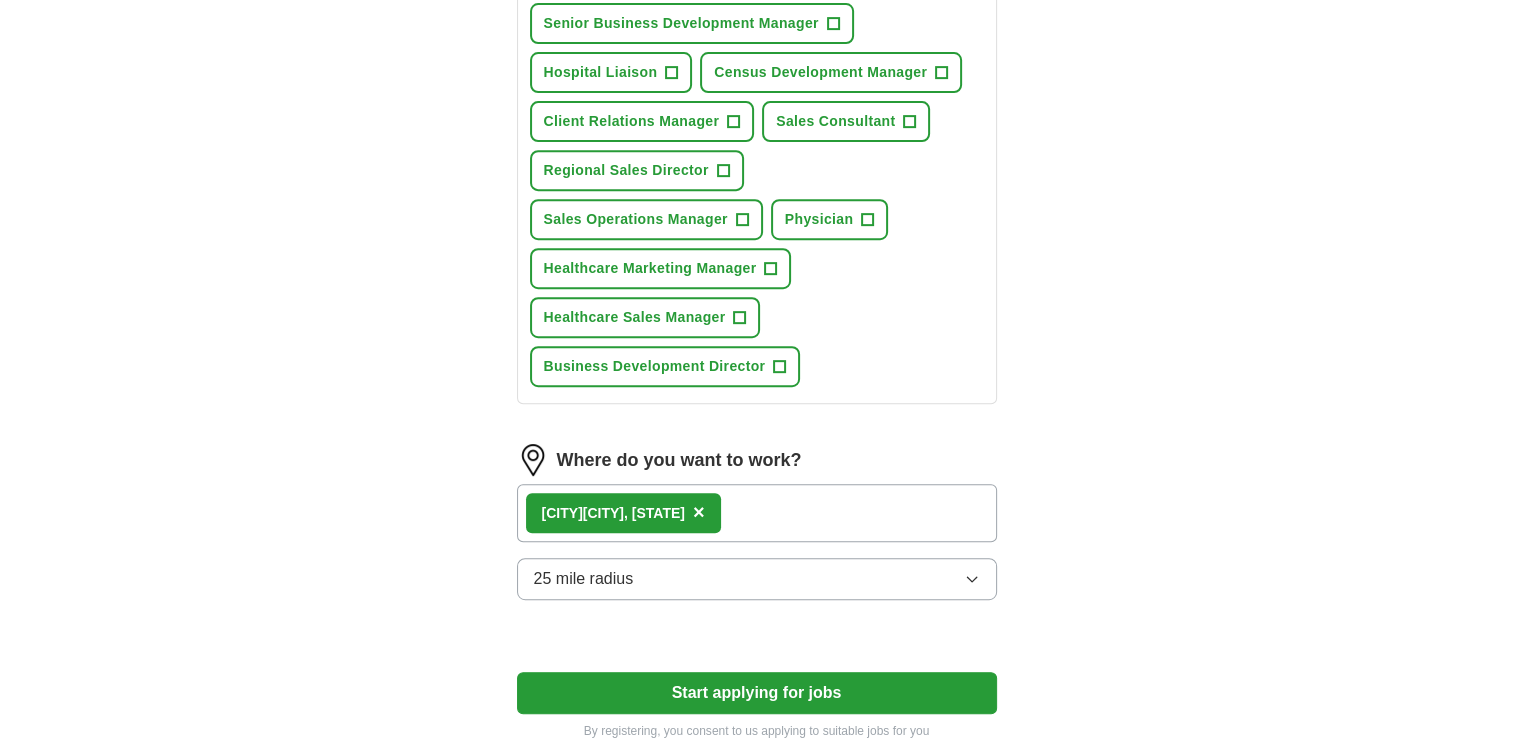scroll, scrollTop: 1000, scrollLeft: 0, axis: vertical 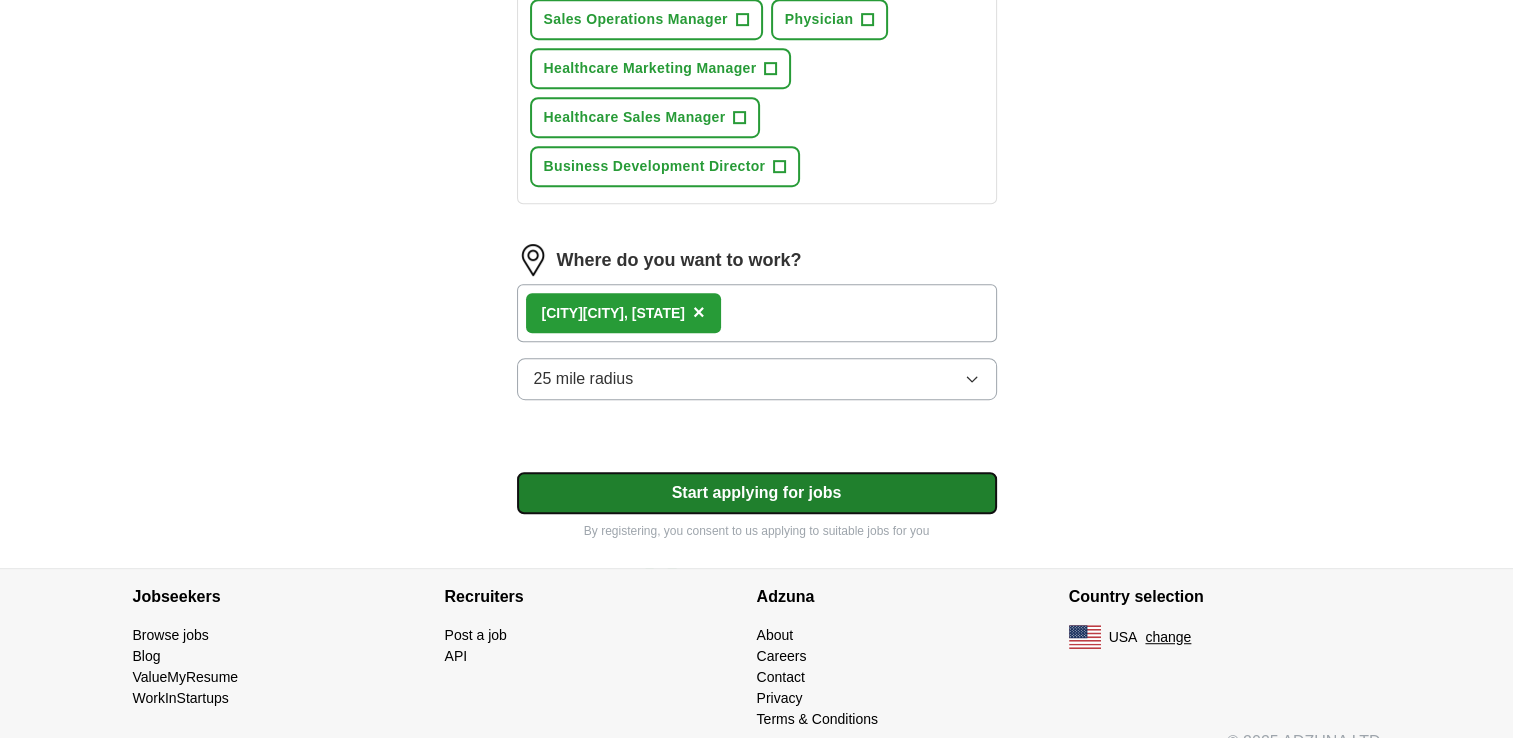click on "Start applying for jobs" at bounding box center (757, 493) 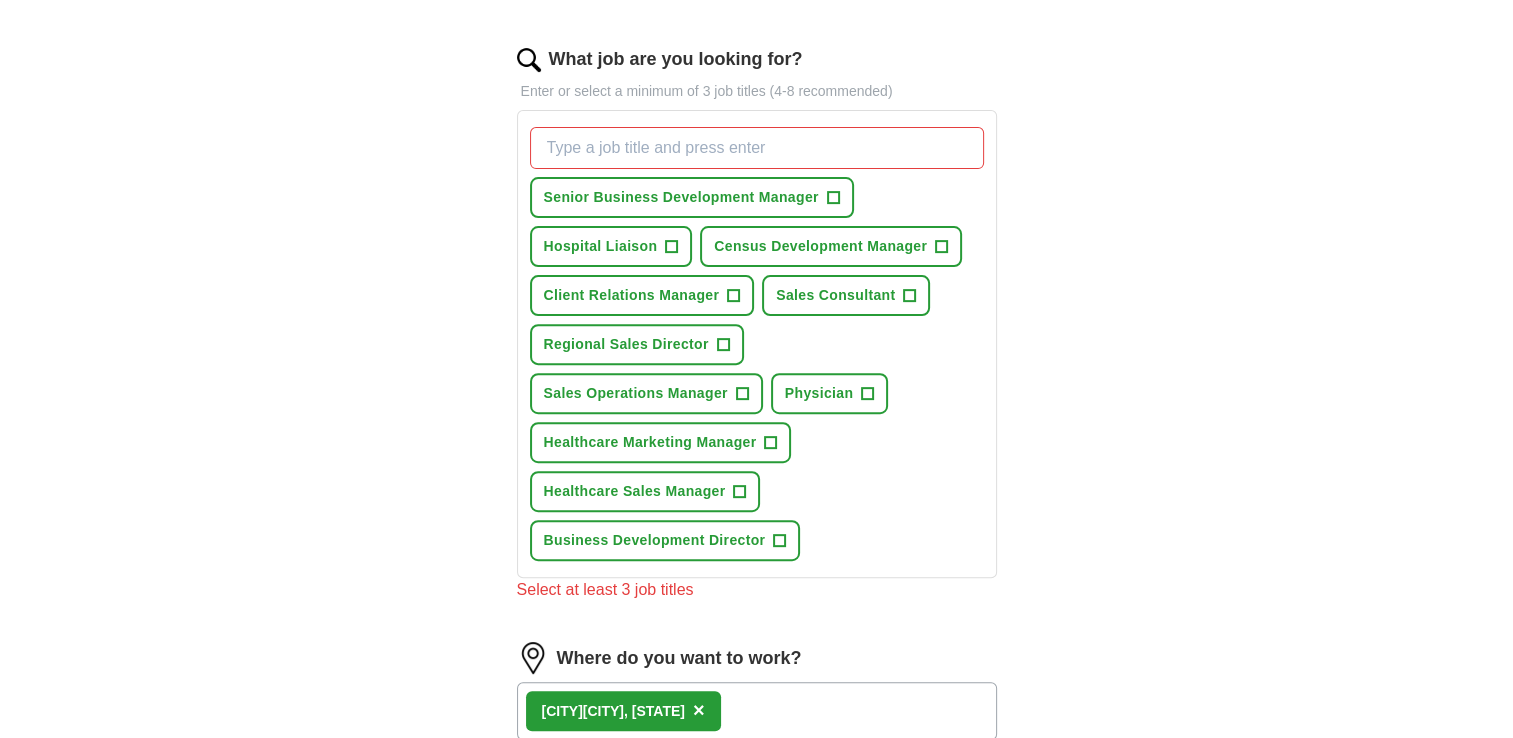 scroll, scrollTop: 600, scrollLeft: 0, axis: vertical 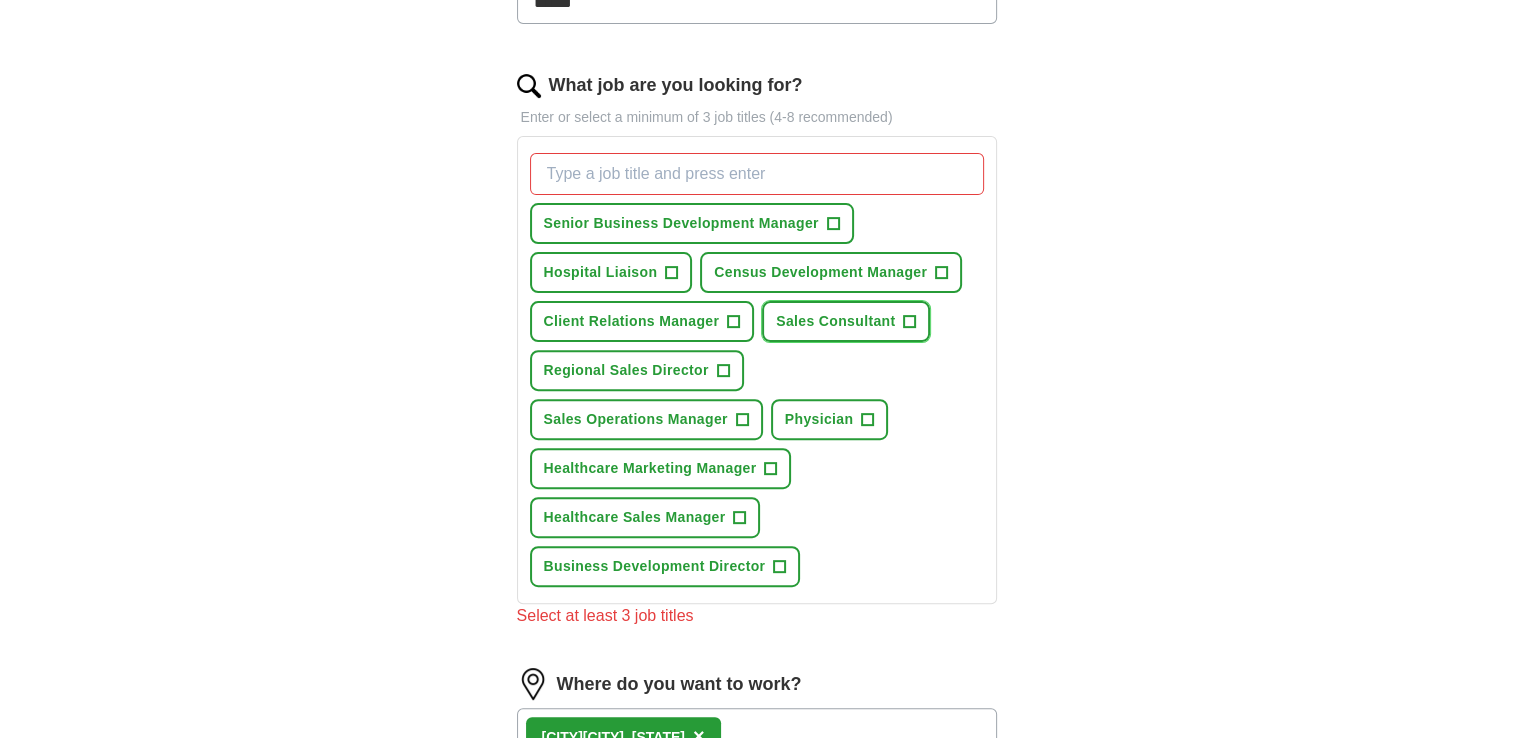 click on "Sales Consultant" at bounding box center (835, 321) 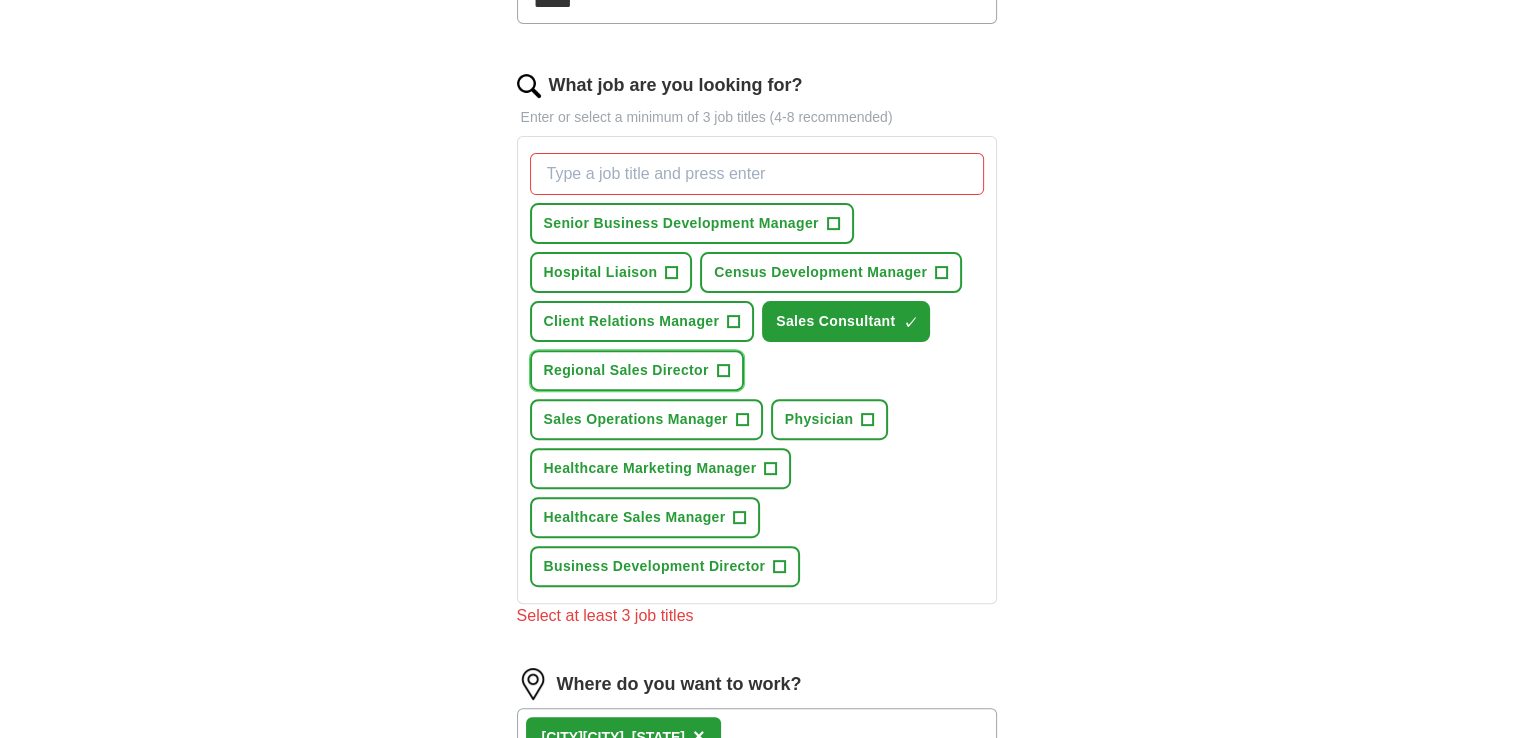 click on "Regional Sales Director" at bounding box center (626, 370) 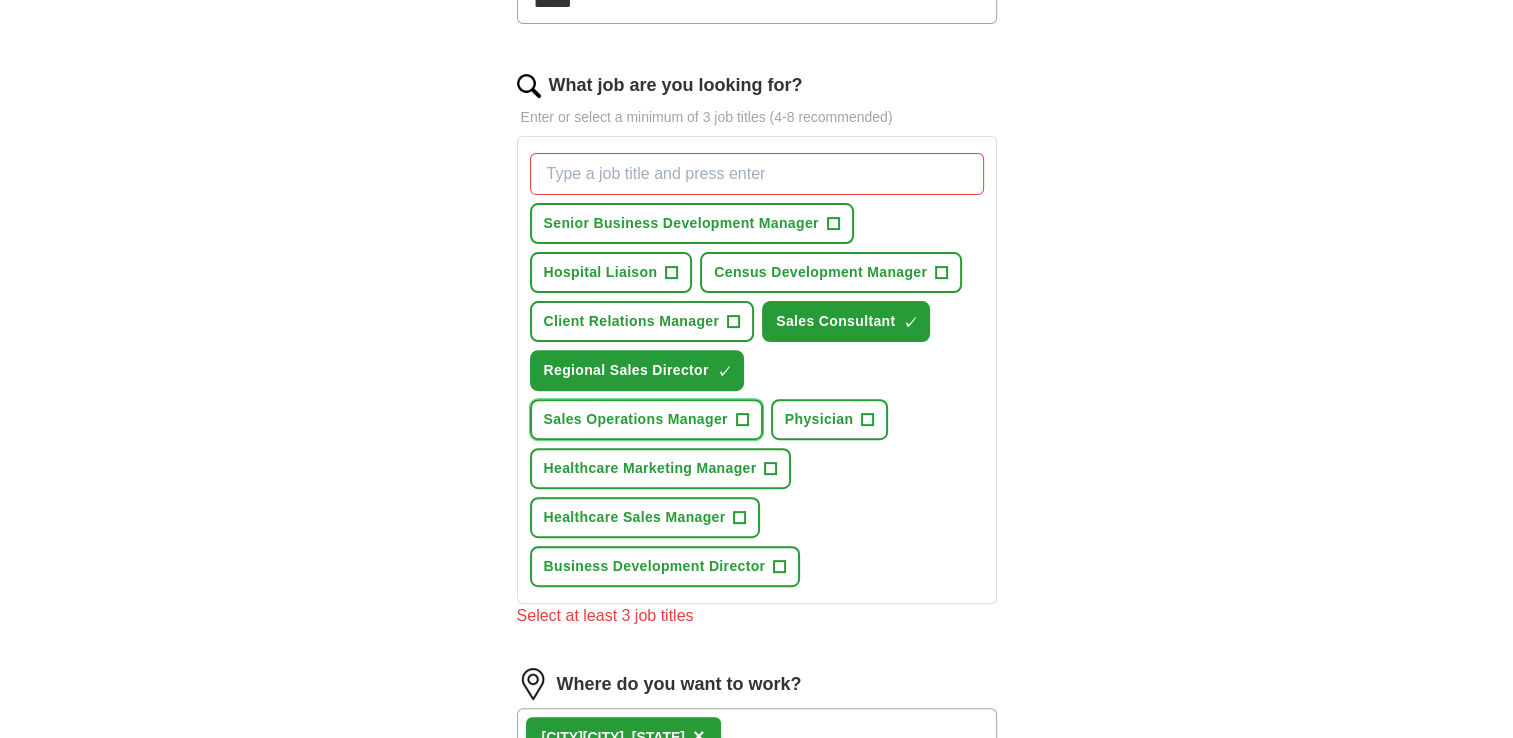 click on "Sales Operations Manager" at bounding box center (636, 419) 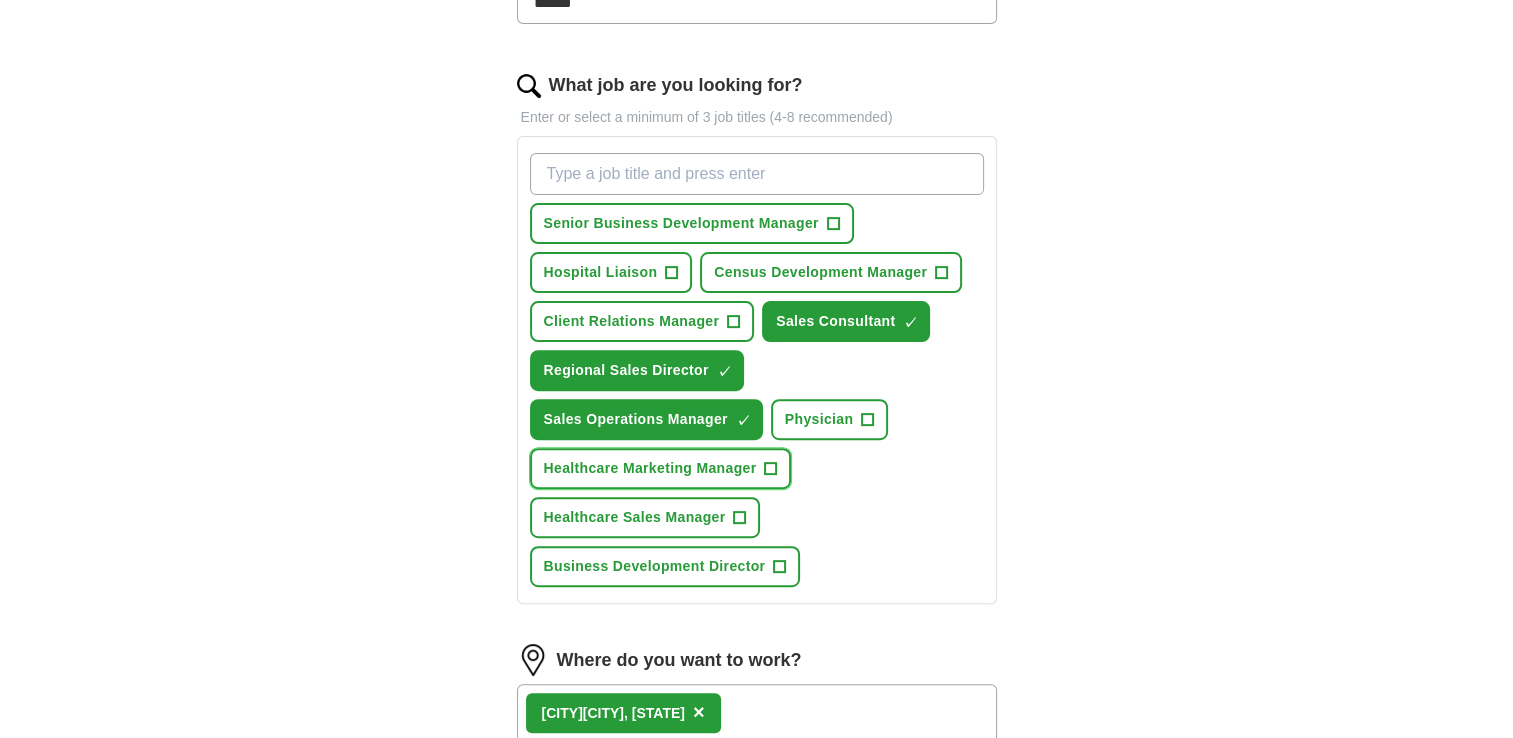click on "Healthcare Marketing Manager" at bounding box center (650, 468) 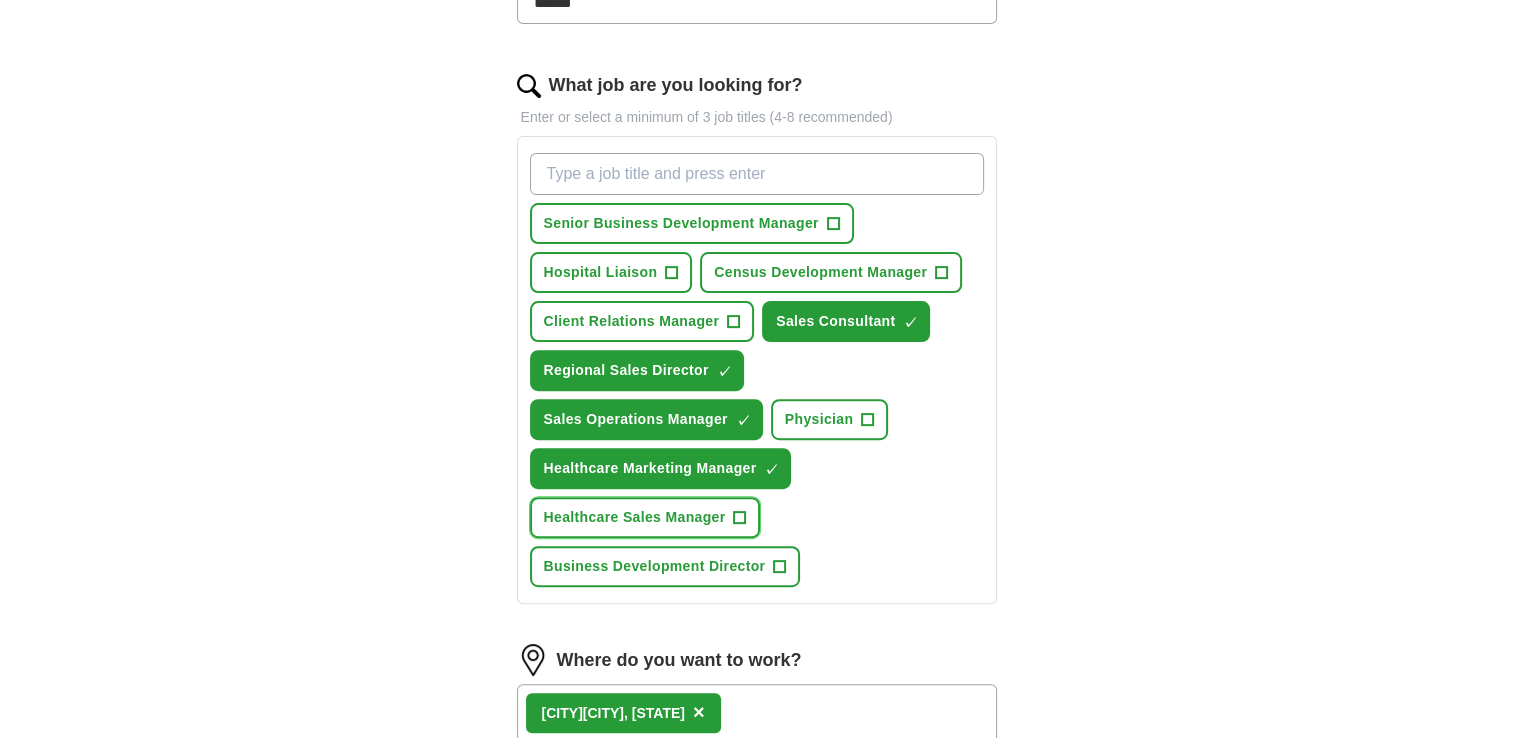 click on "Healthcare Sales Manager +" at bounding box center (645, 517) 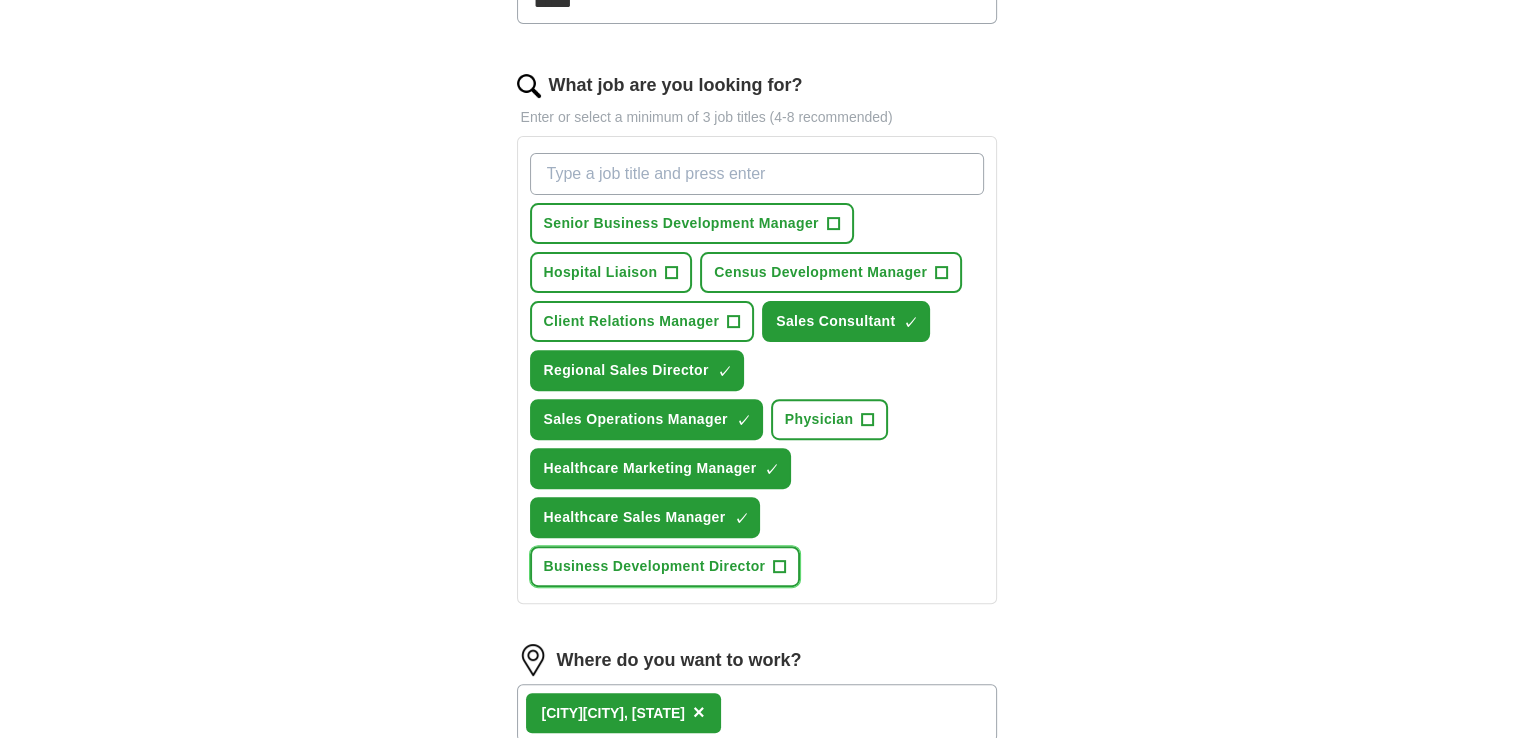 click on "Business Development Director" at bounding box center [655, 566] 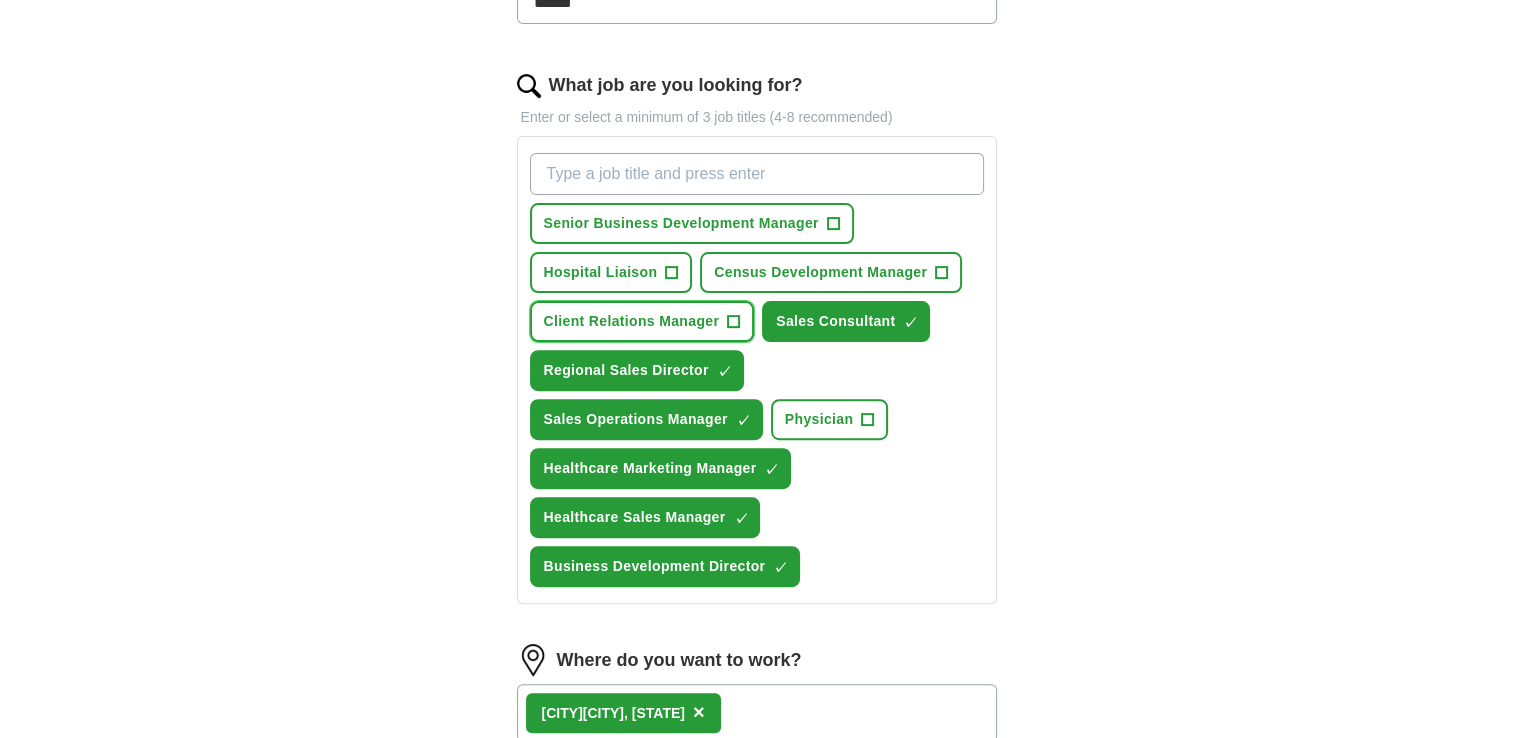 click on "Client Relations Manager" at bounding box center (632, 321) 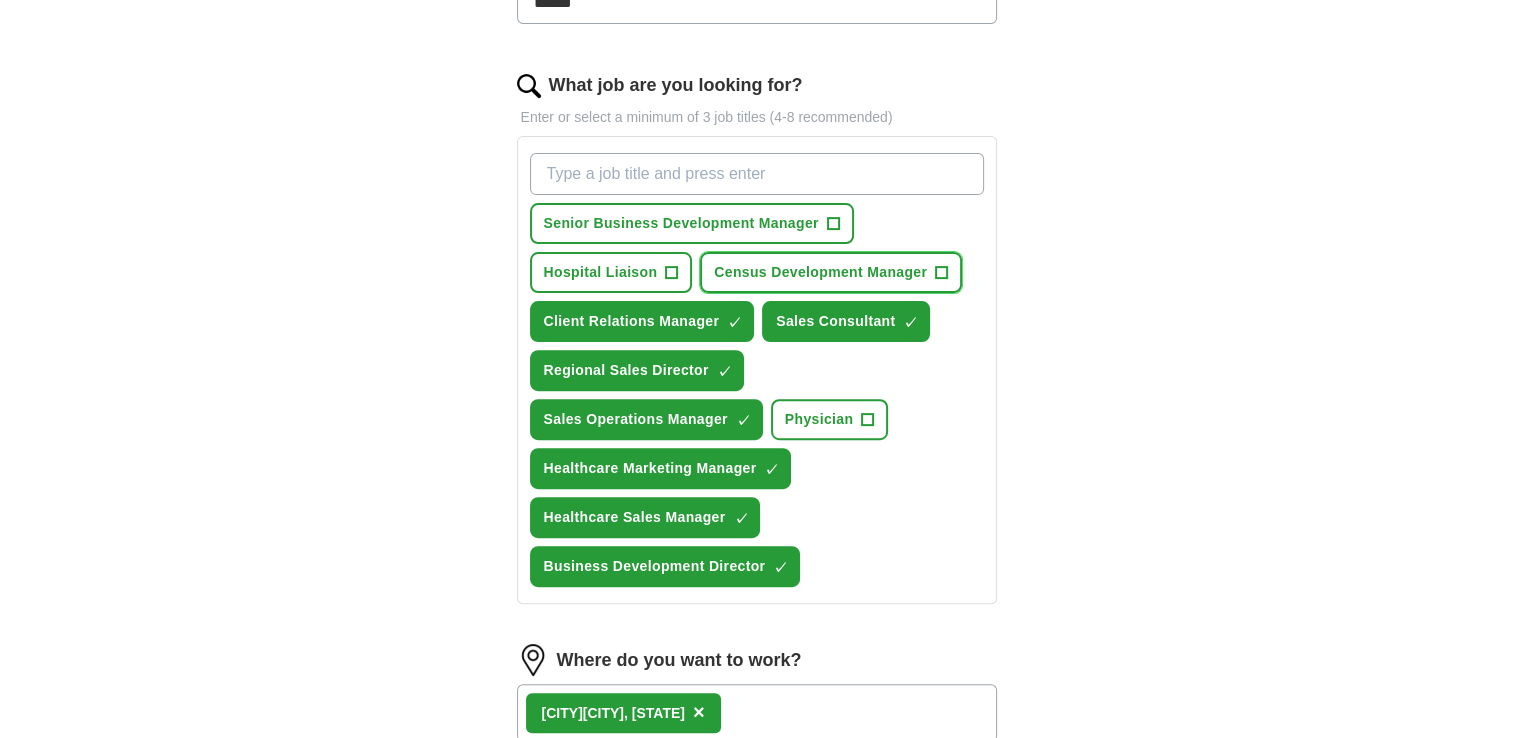 drag, startPoint x: 742, startPoint y: 262, endPoint x: 762, endPoint y: 231, distance: 36.891735 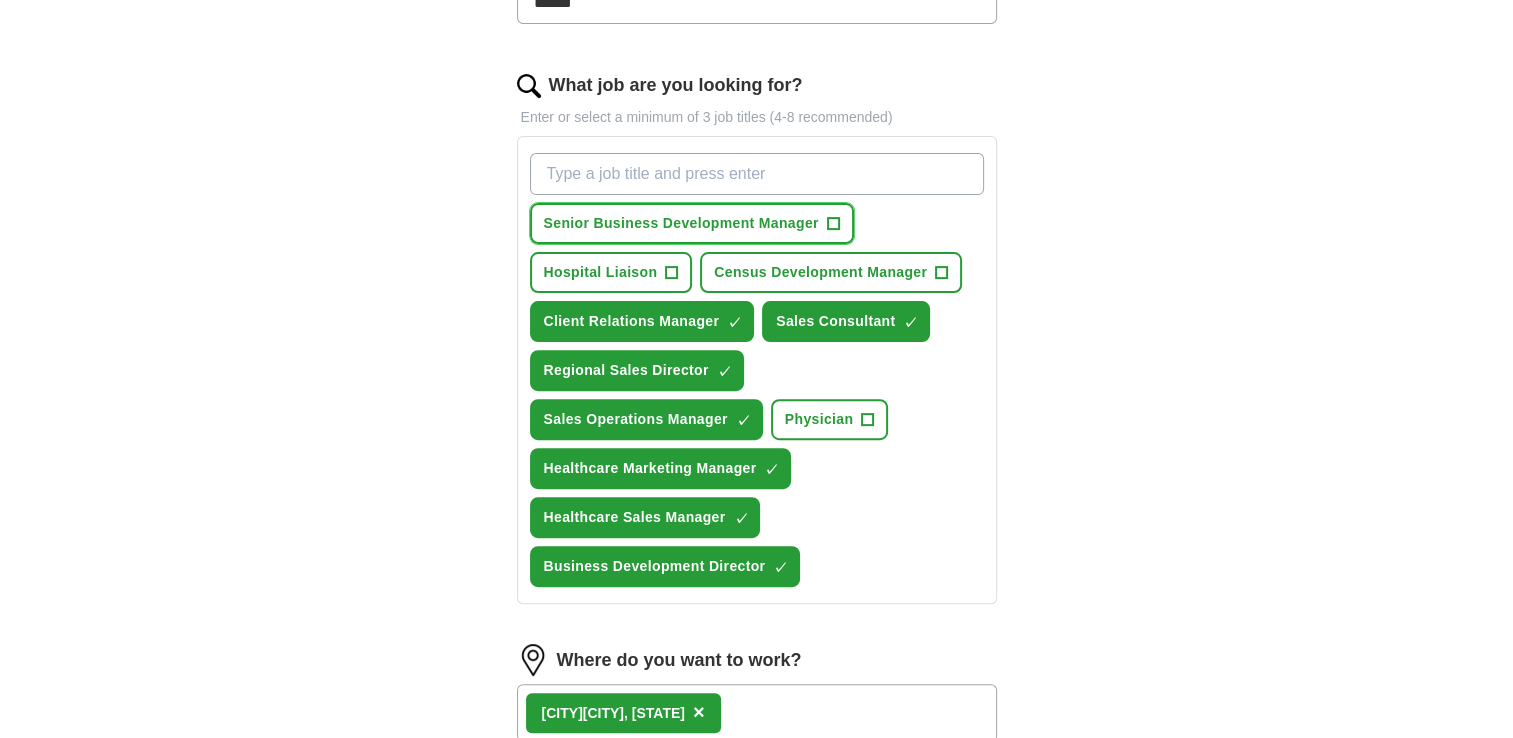 drag, startPoint x: 788, startPoint y: 214, endPoint x: 764, endPoint y: 222, distance: 25.298222 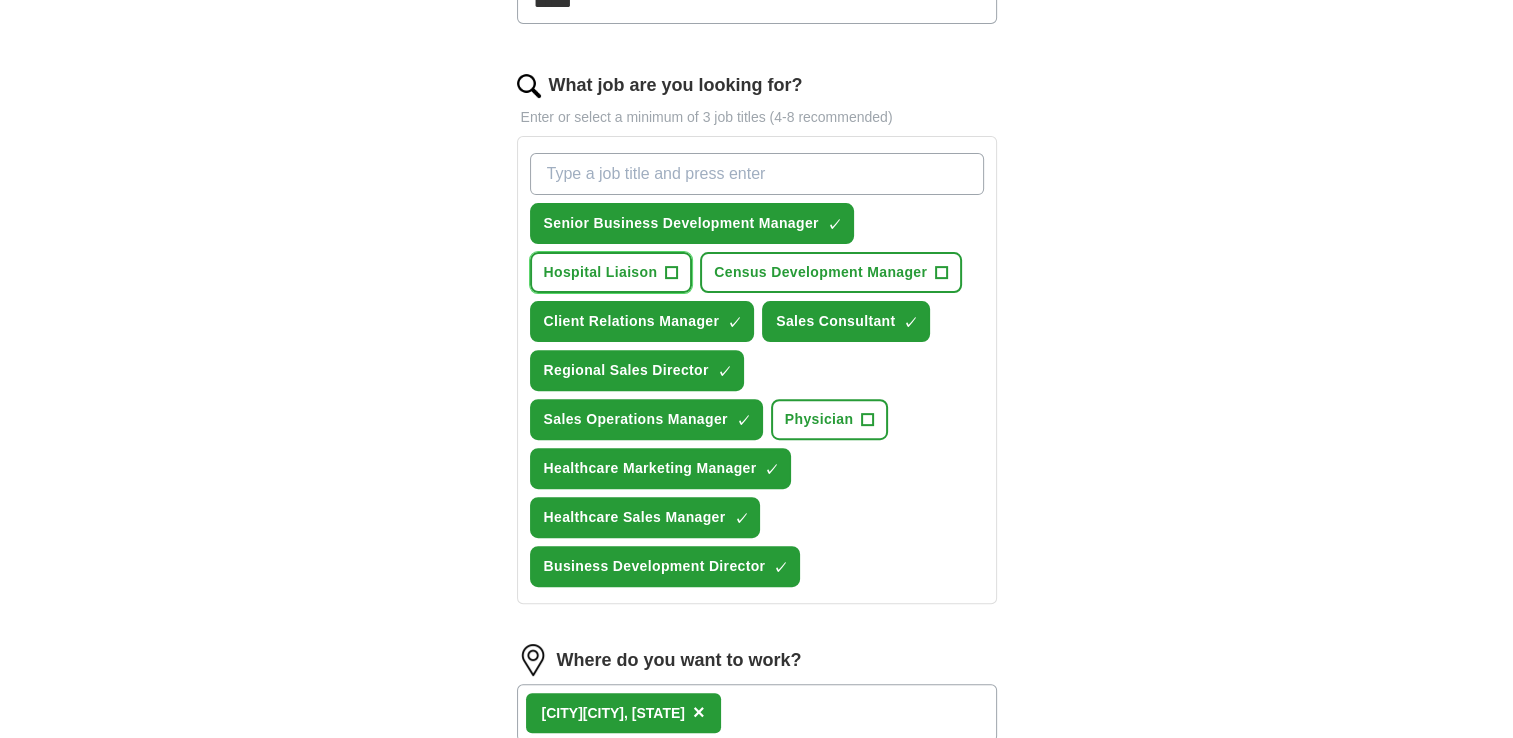 click on "Hospital Liaison +" at bounding box center [611, 272] 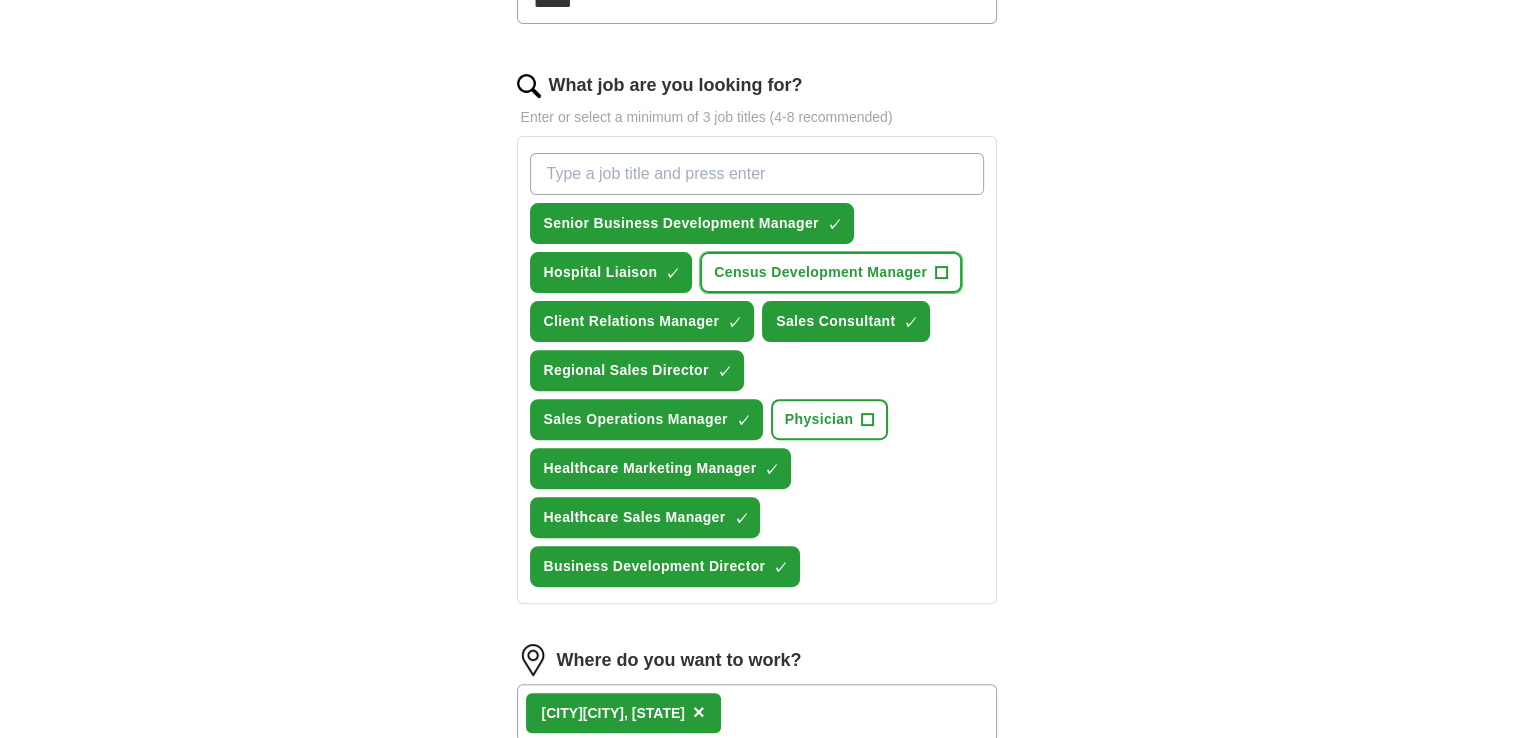 click on "Census Development Manager" at bounding box center (820, 272) 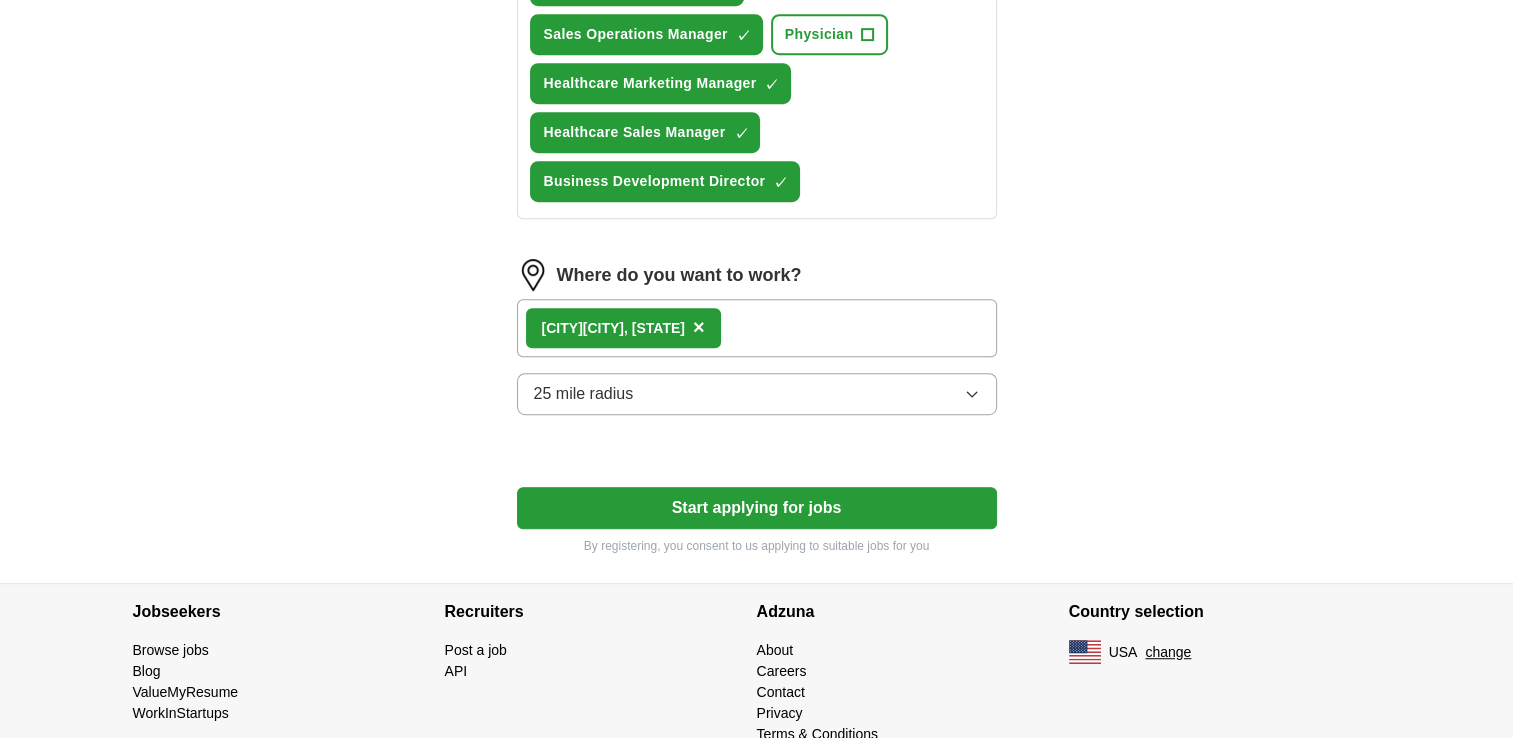 scroll, scrollTop: 1000, scrollLeft: 0, axis: vertical 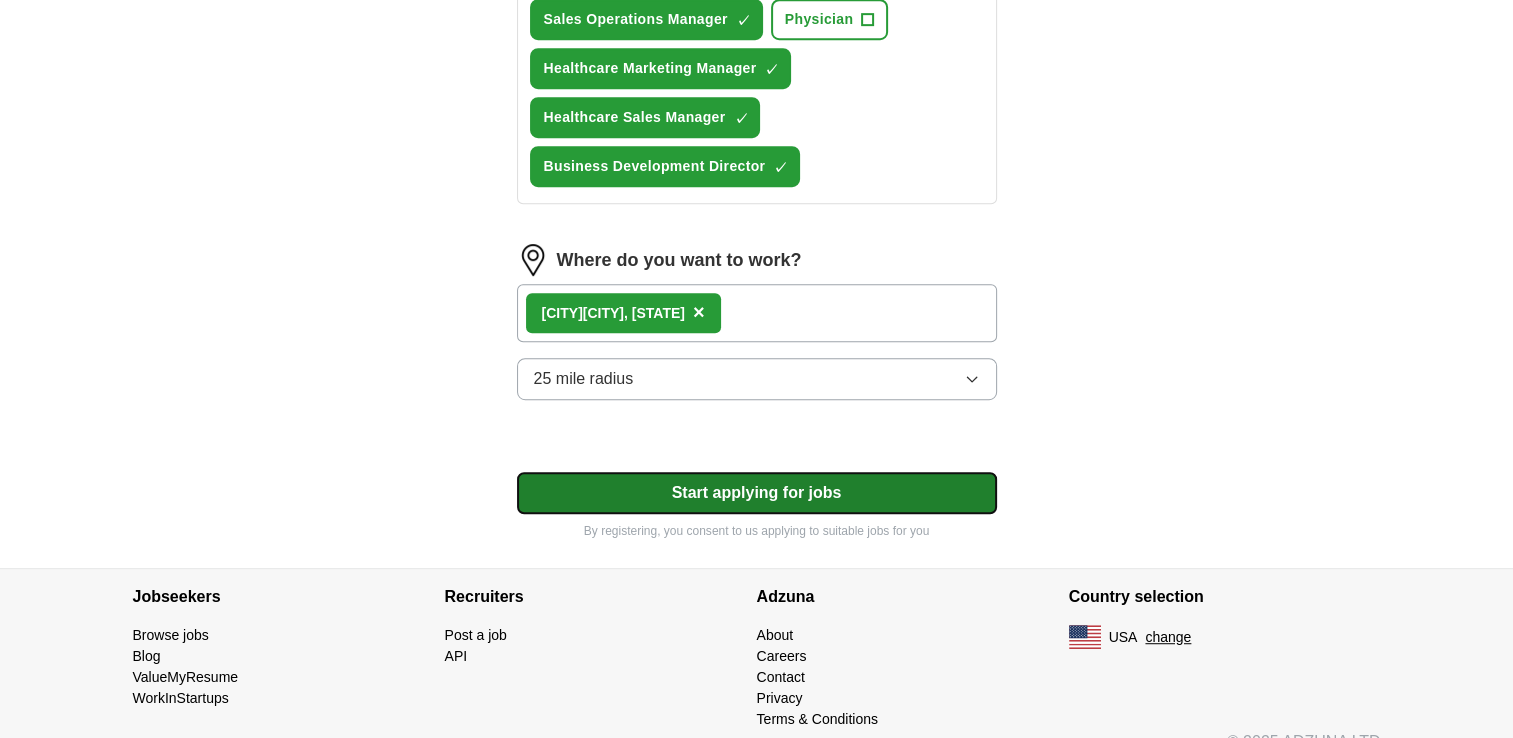 click on "Start applying for jobs" at bounding box center [757, 493] 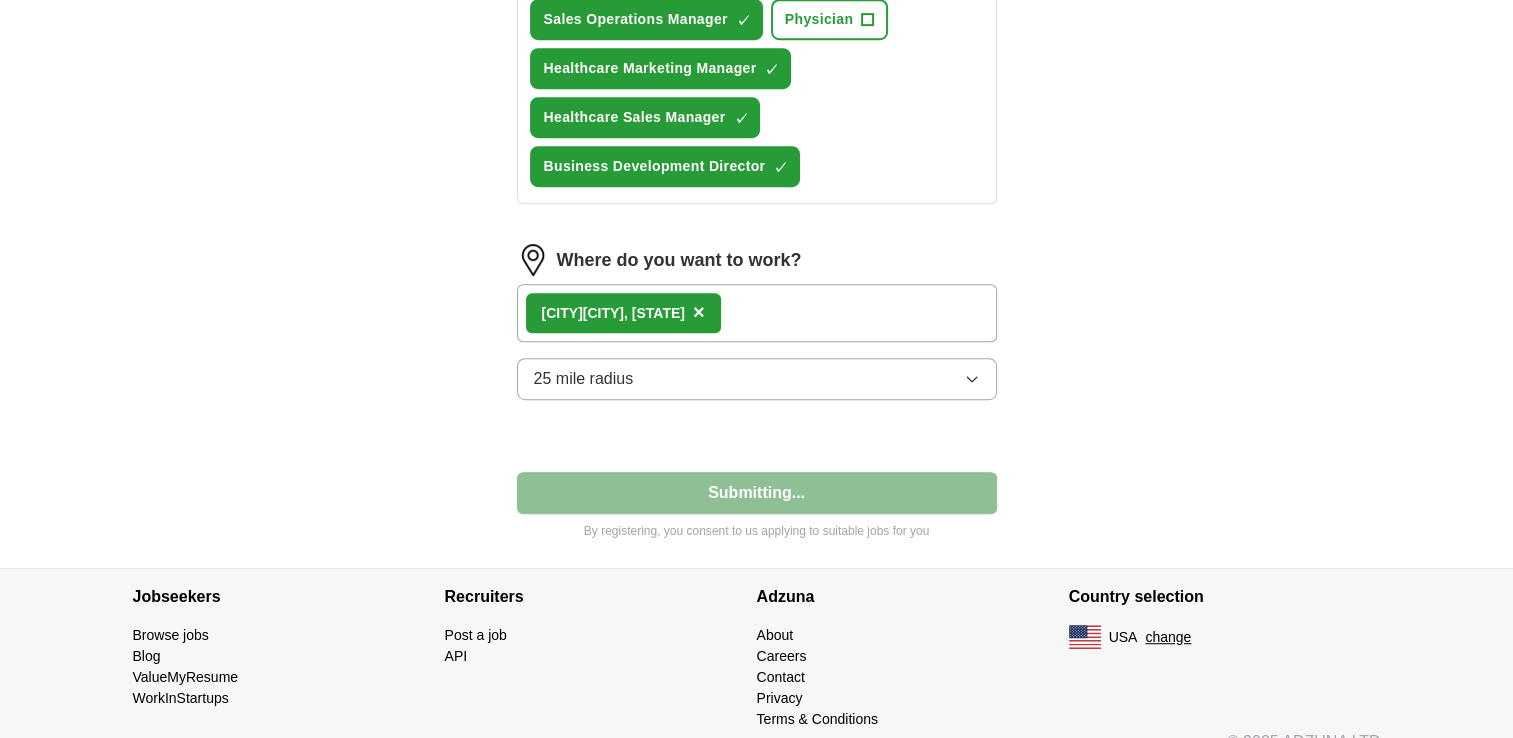 select on "**" 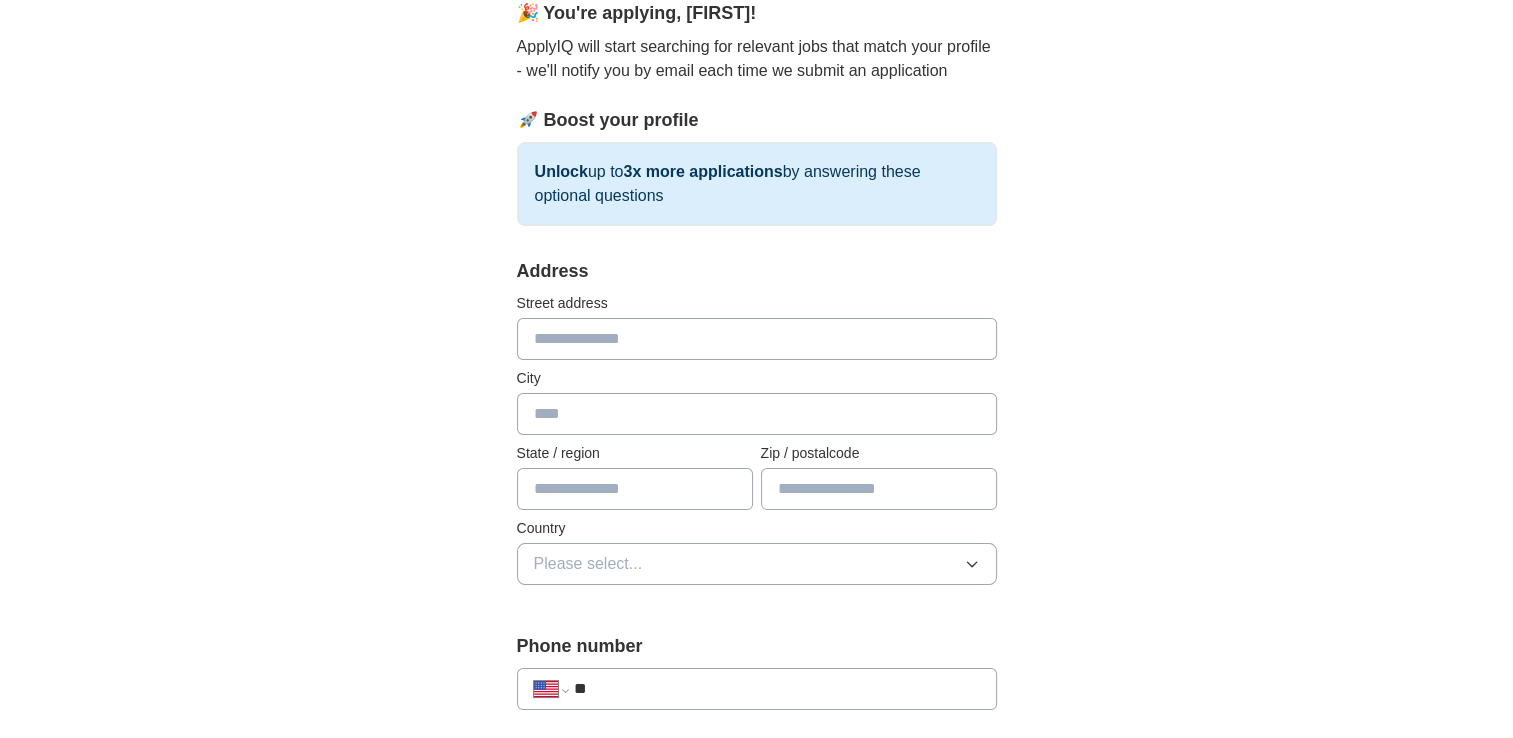 scroll, scrollTop: 110, scrollLeft: 0, axis: vertical 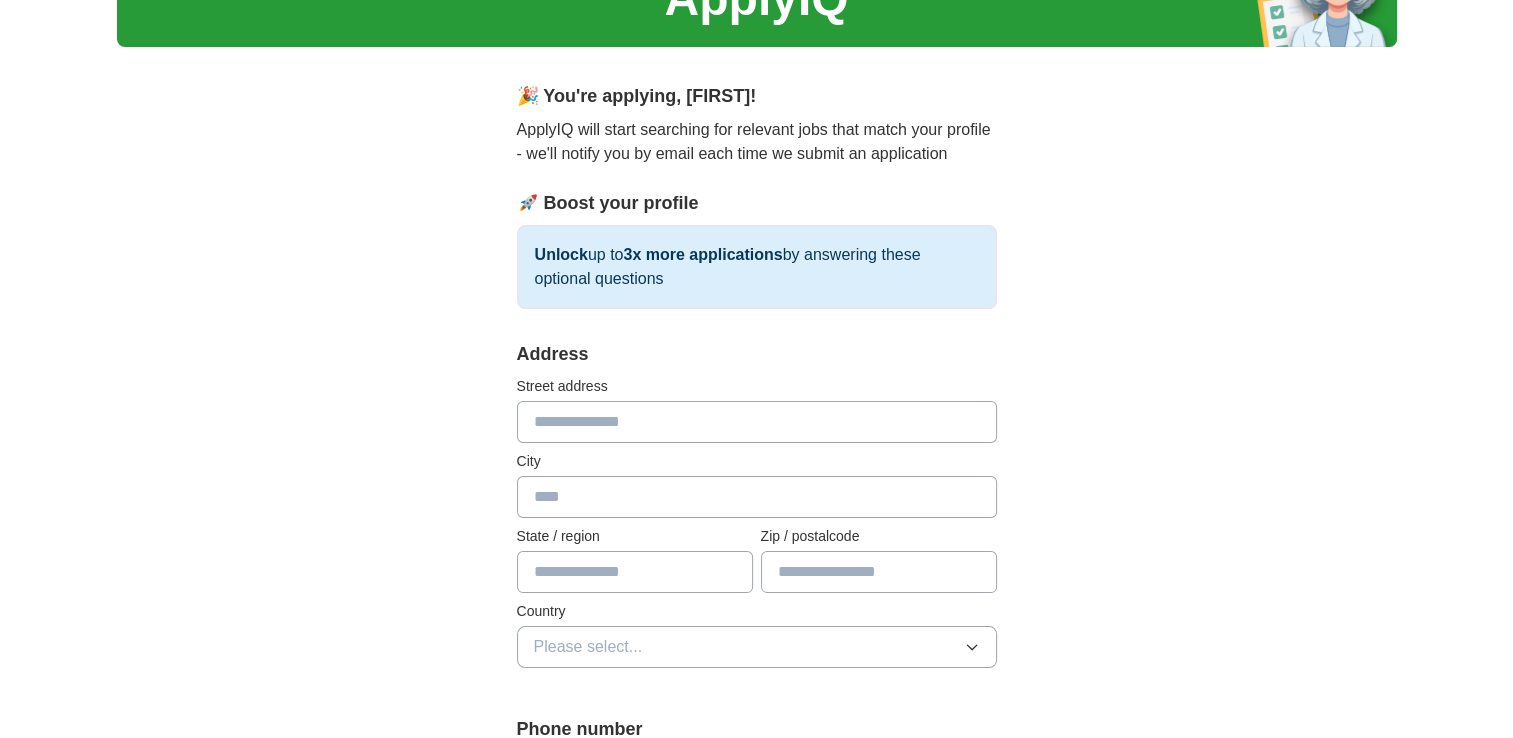 click at bounding box center [757, 422] 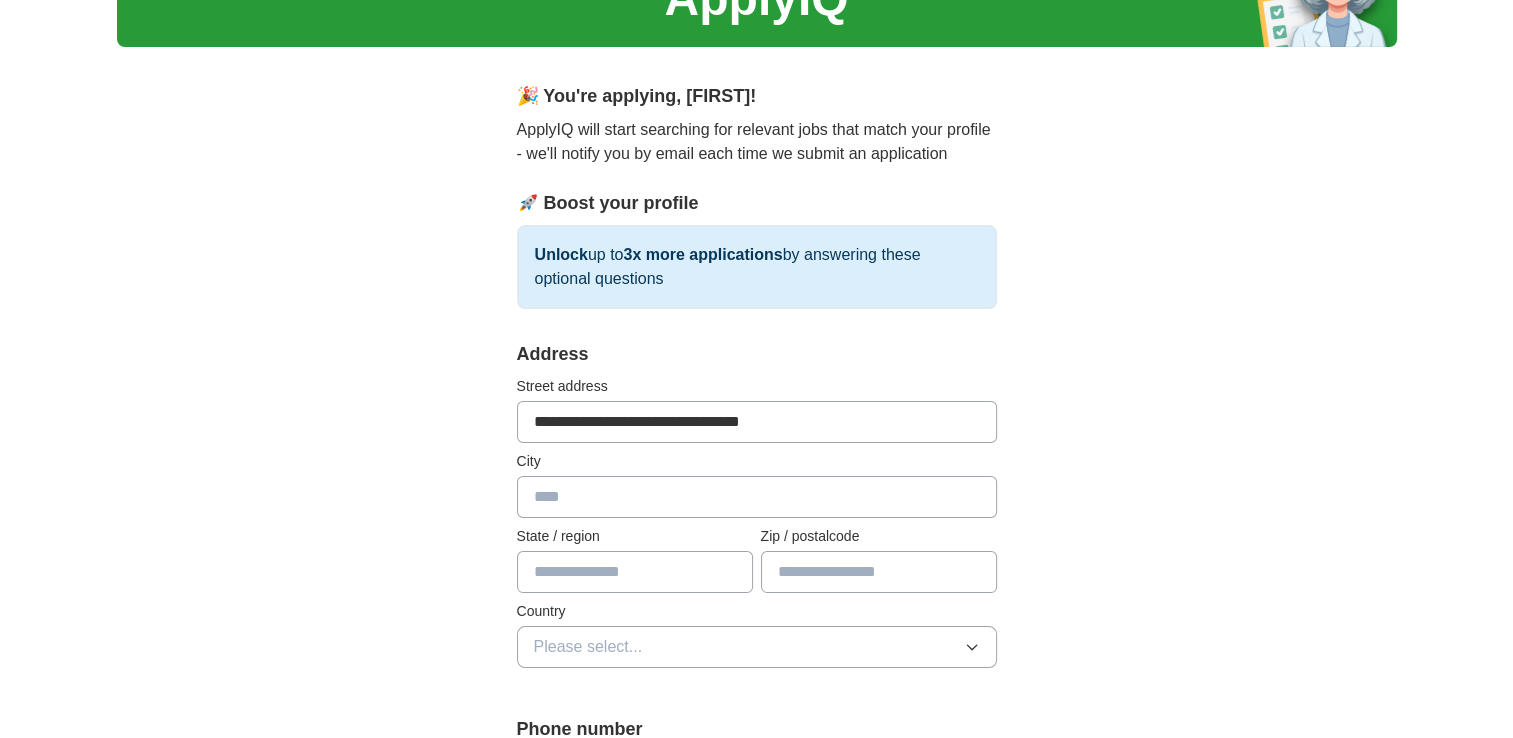 type on "**********" 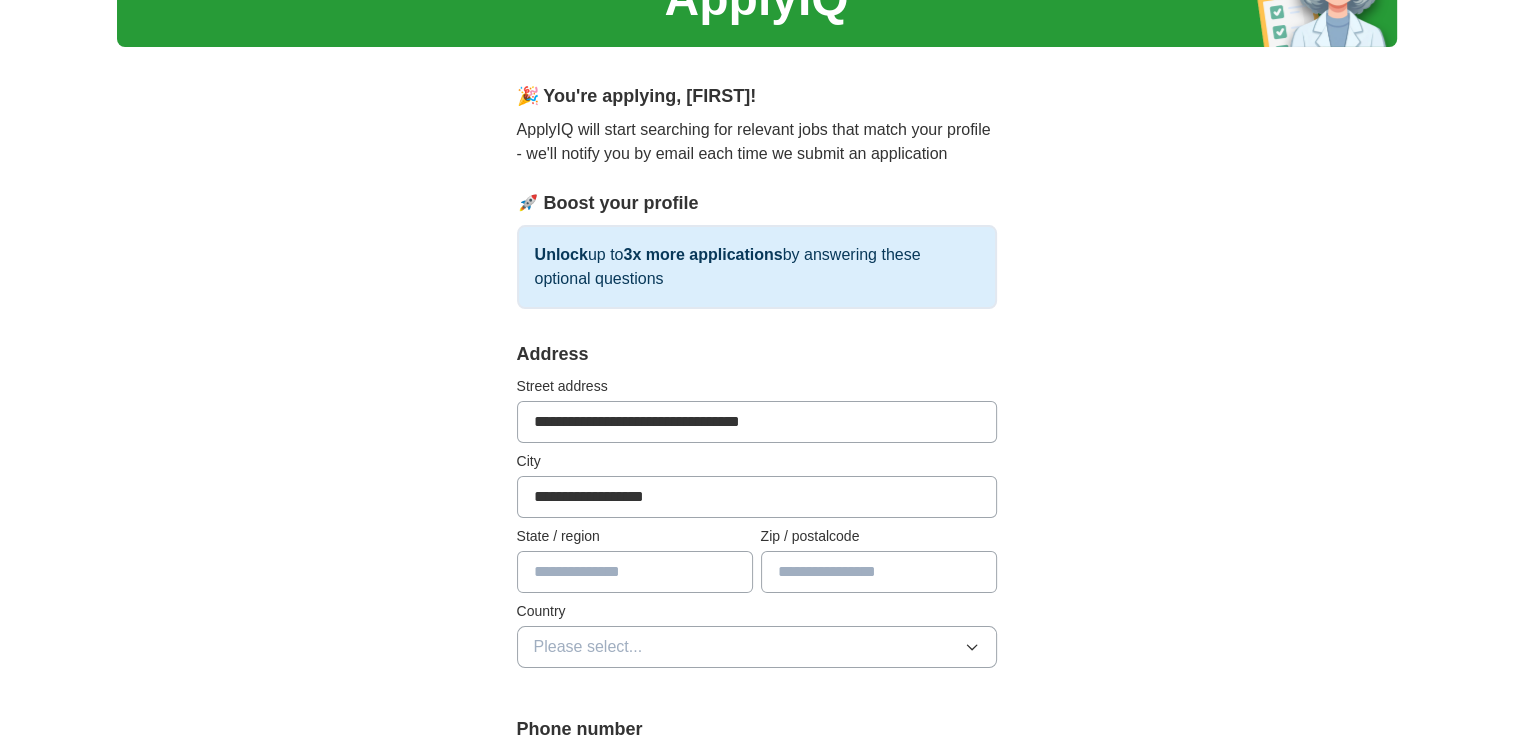 type on "**" 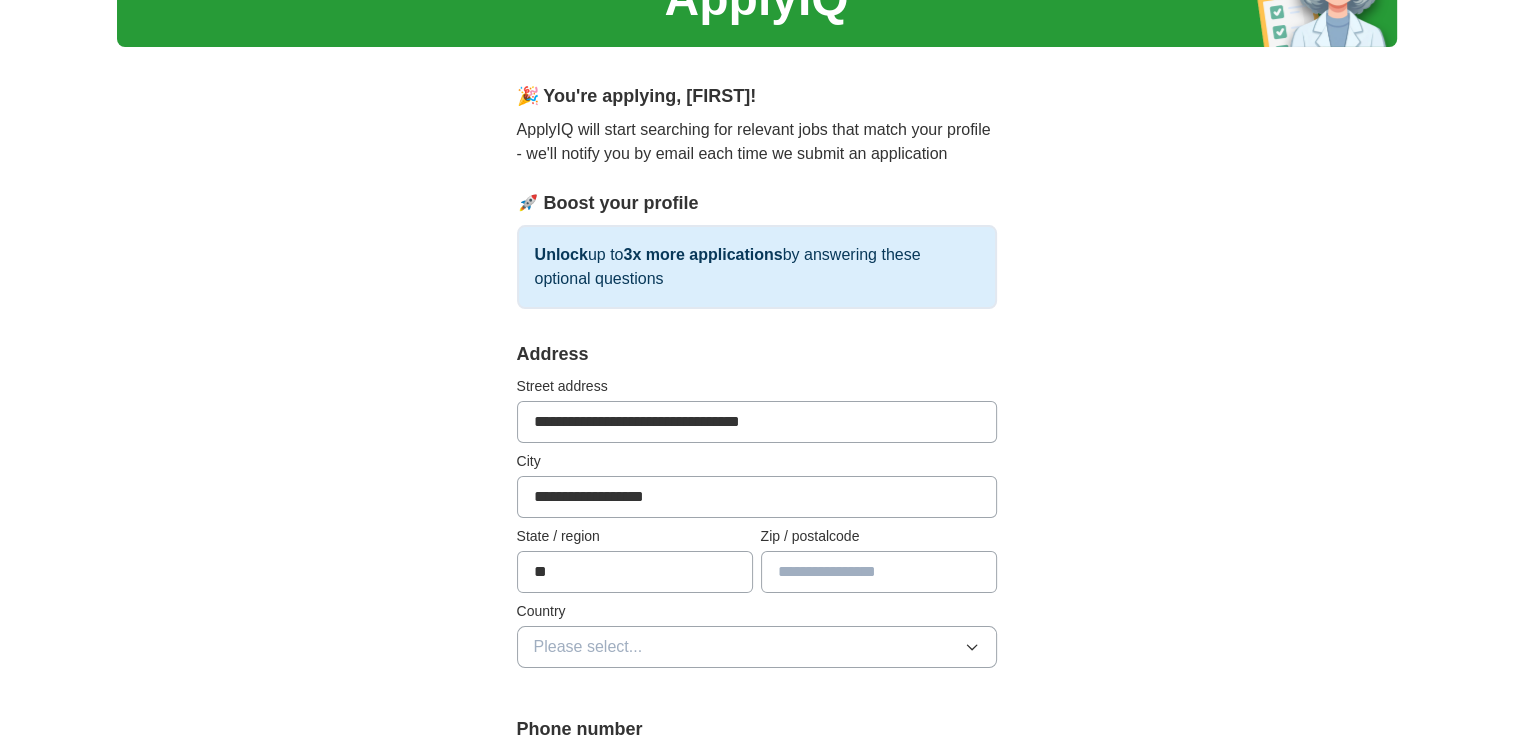type on "*****" 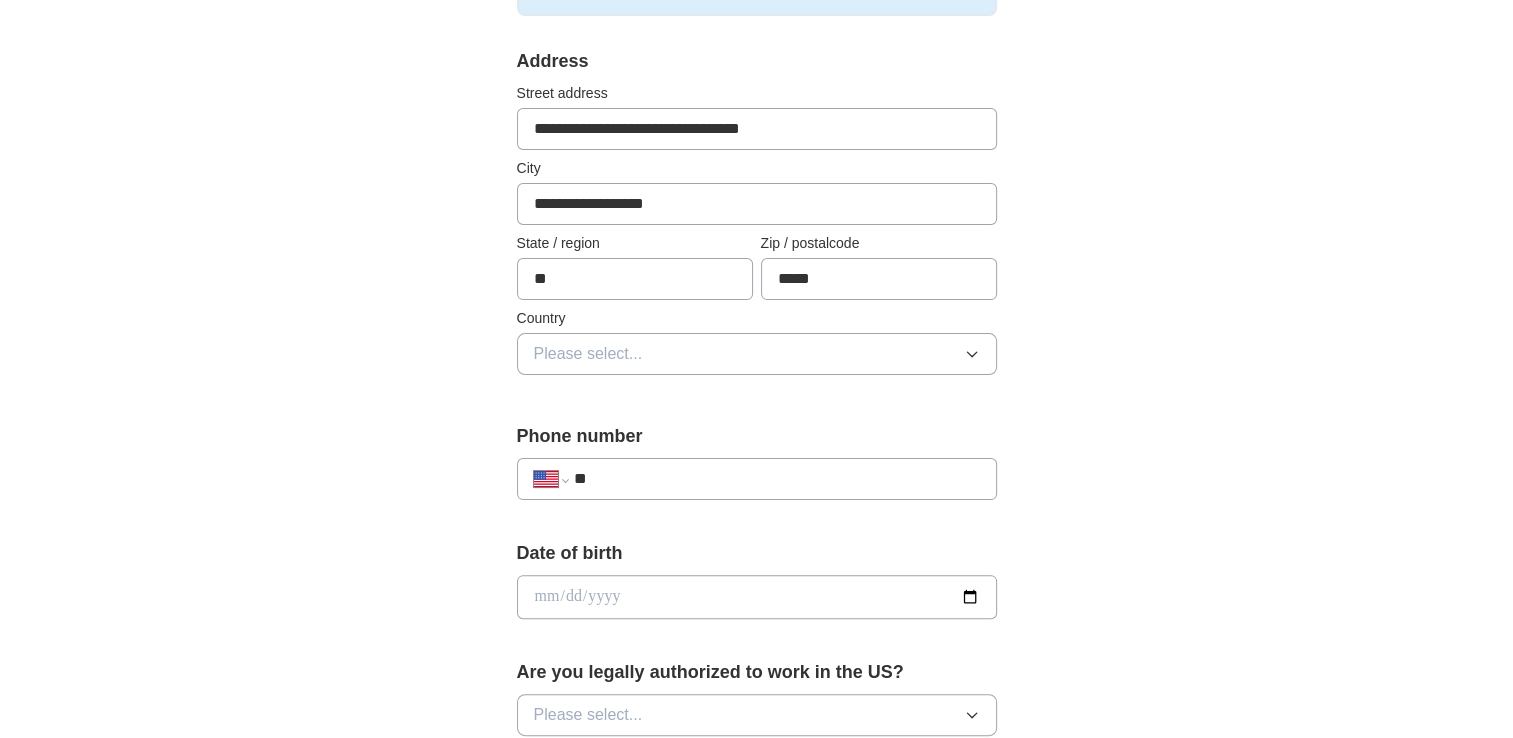 scroll, scrollTop: 410, scrollLeft: 0, axis: vertical 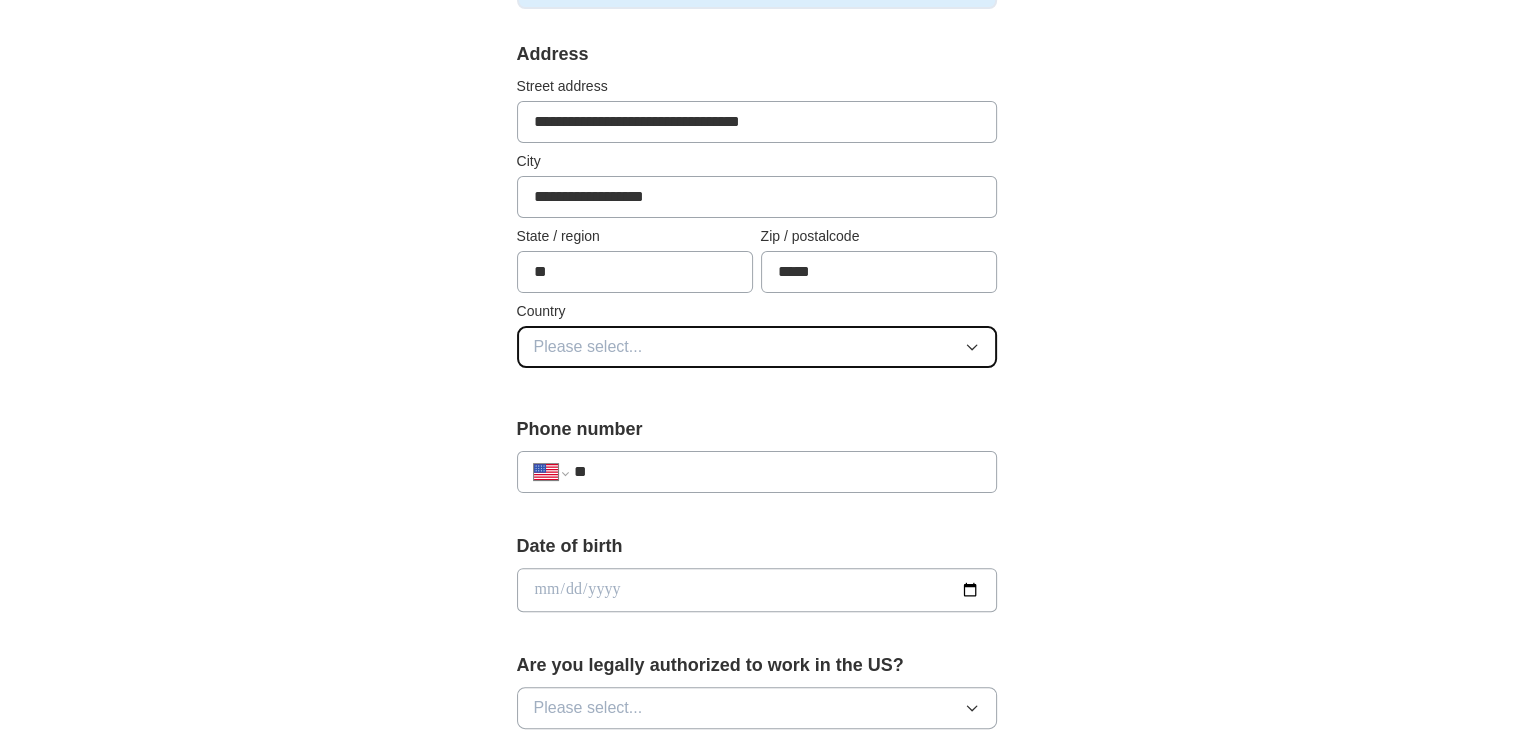 click on "Please select..." at bounding box center [588, 347] 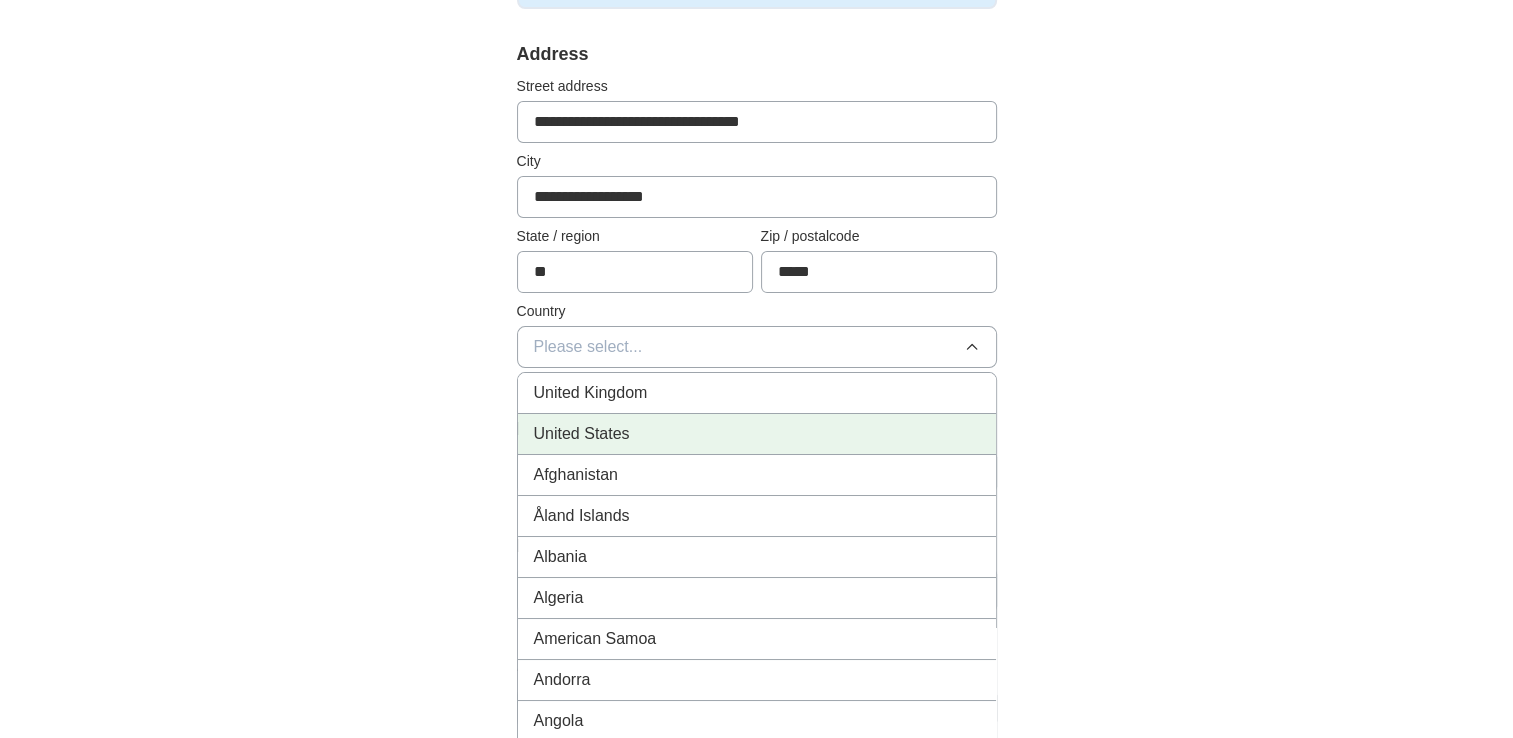 click on "United States" at bounding box center (582, 434) 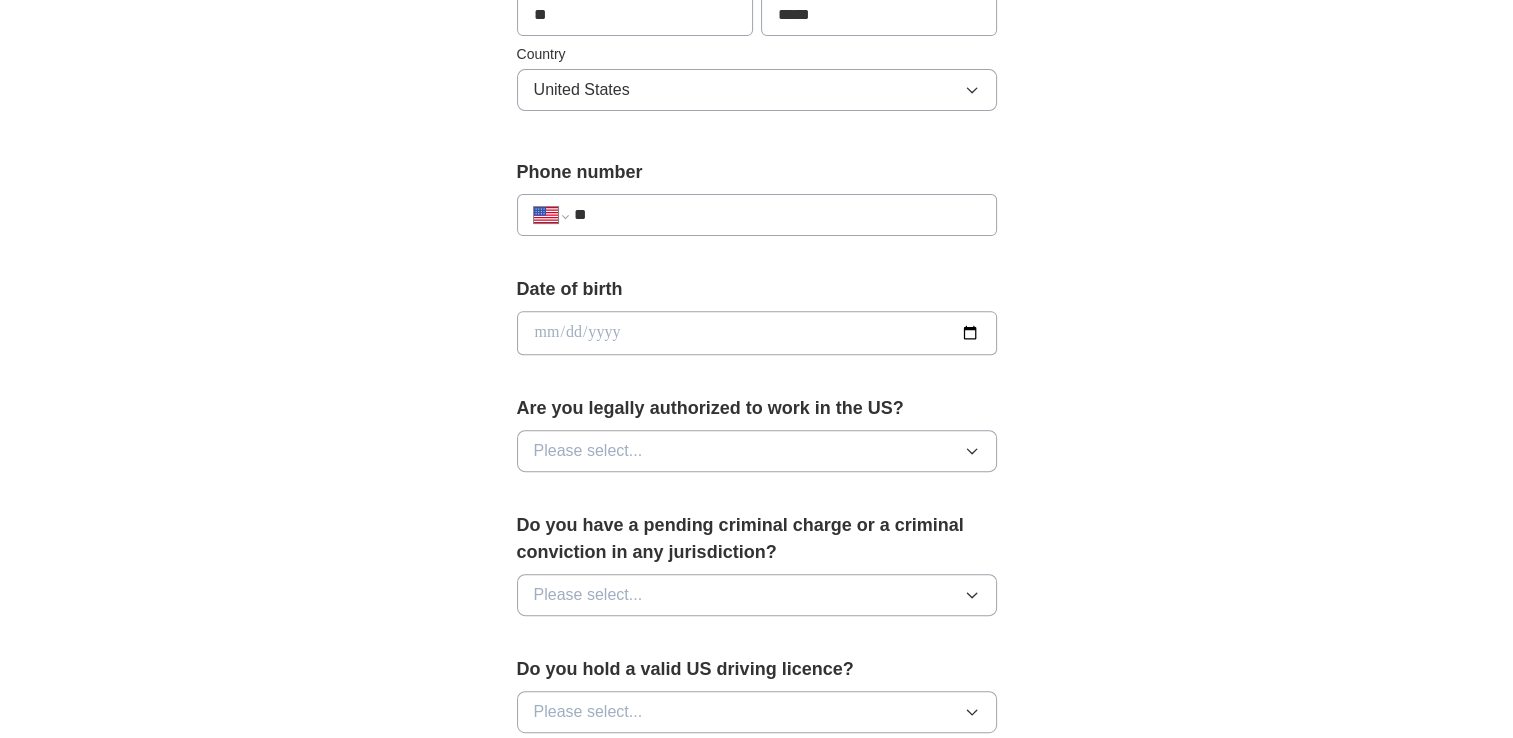 scroll, scrollTop: 710, scrollLeft: 0, axis: vertical 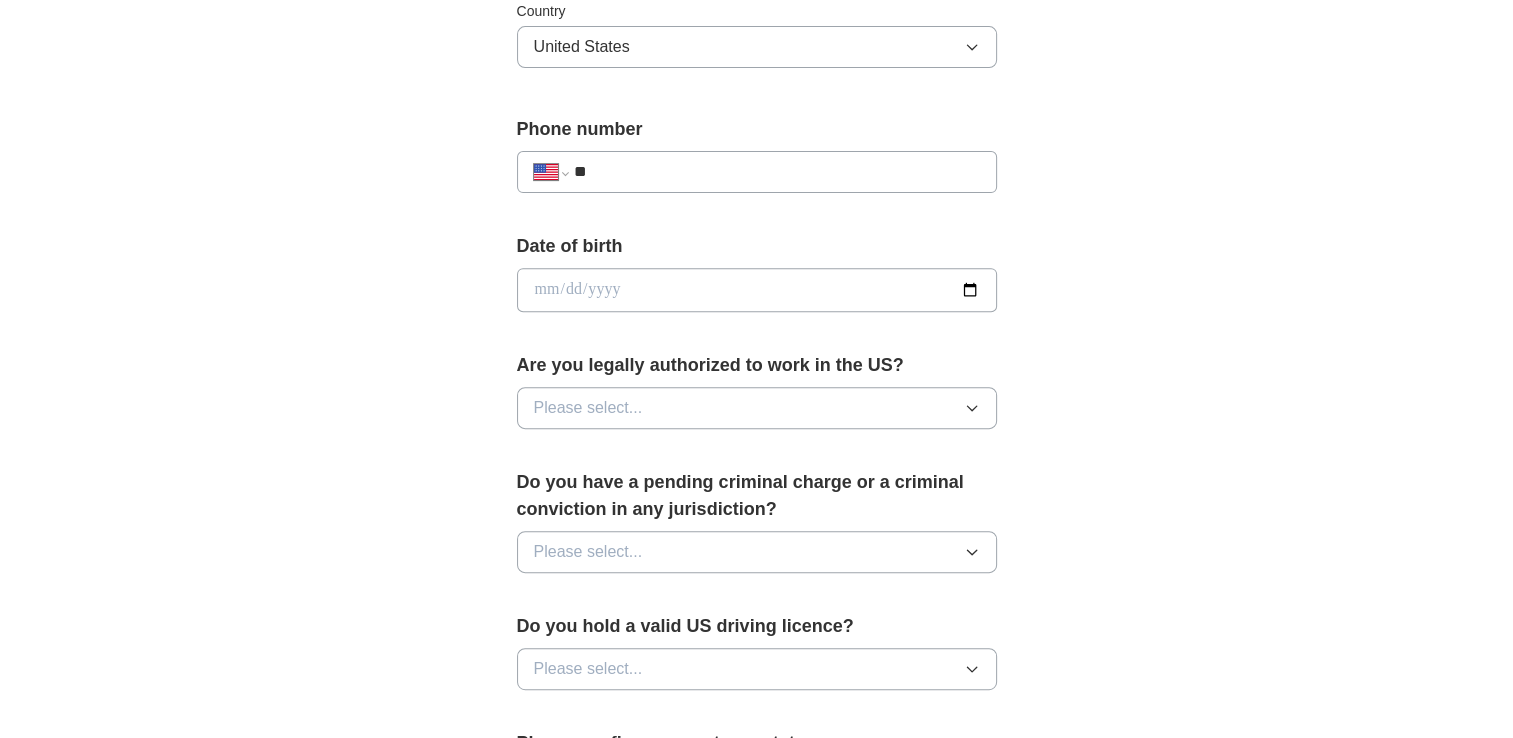 click at bounding box center (757, 290) 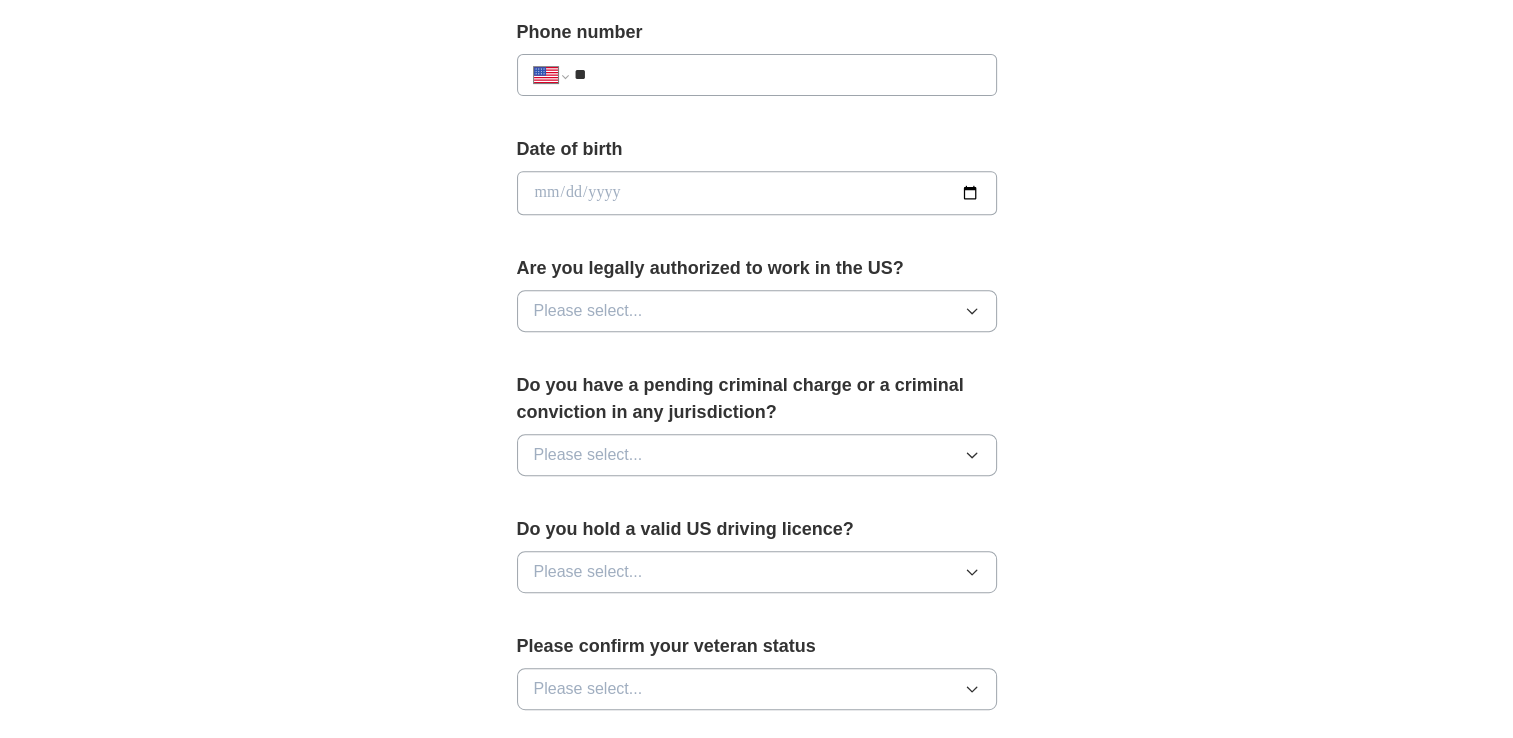 scroll, scrollTop: 910, scrollLeft: 0, axis: vertical 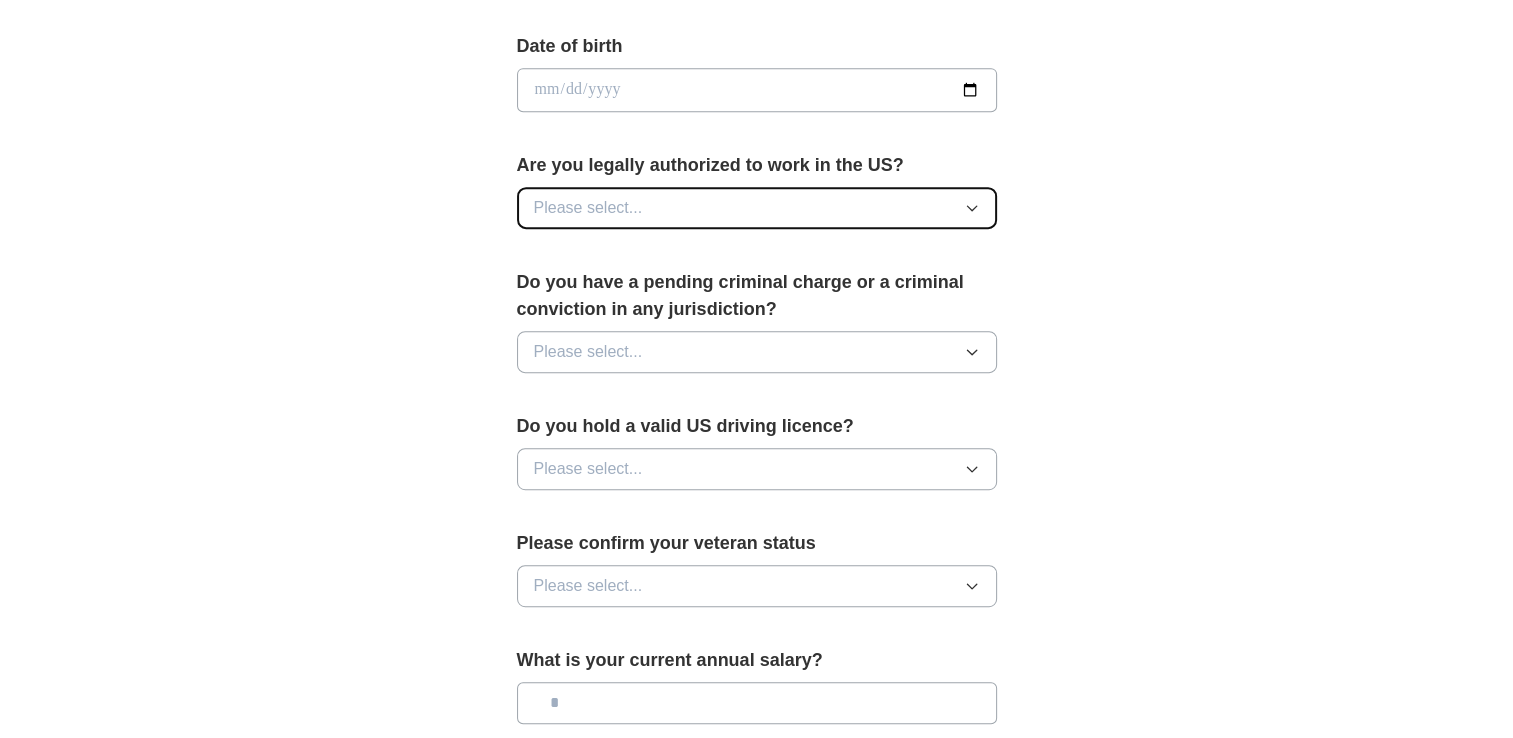 drag, startPoint x: 964, startPoint y: 208, endPoint x: 917, endPoint y: 215, distance: 47.518417 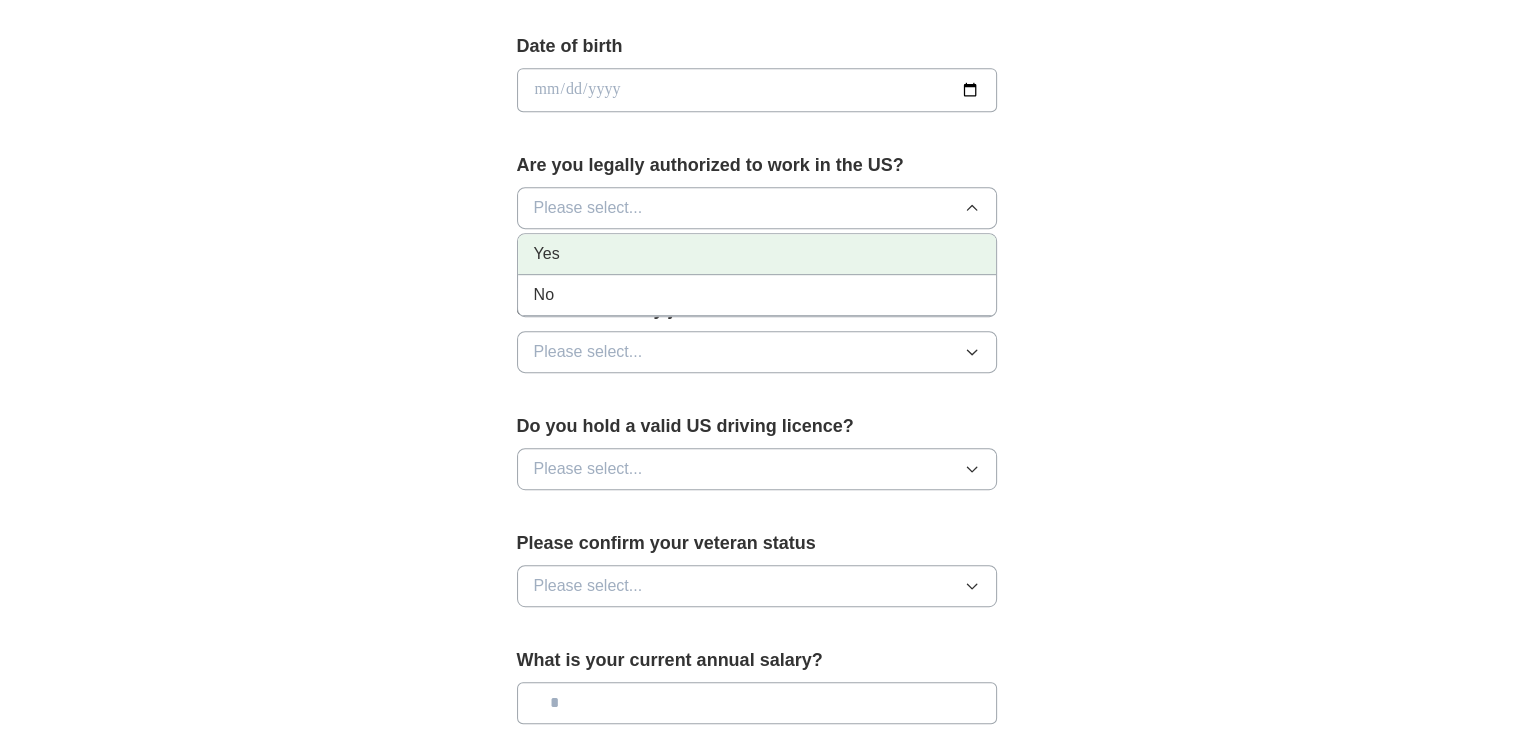 click on "Yes" at bounding box center [757, 254] 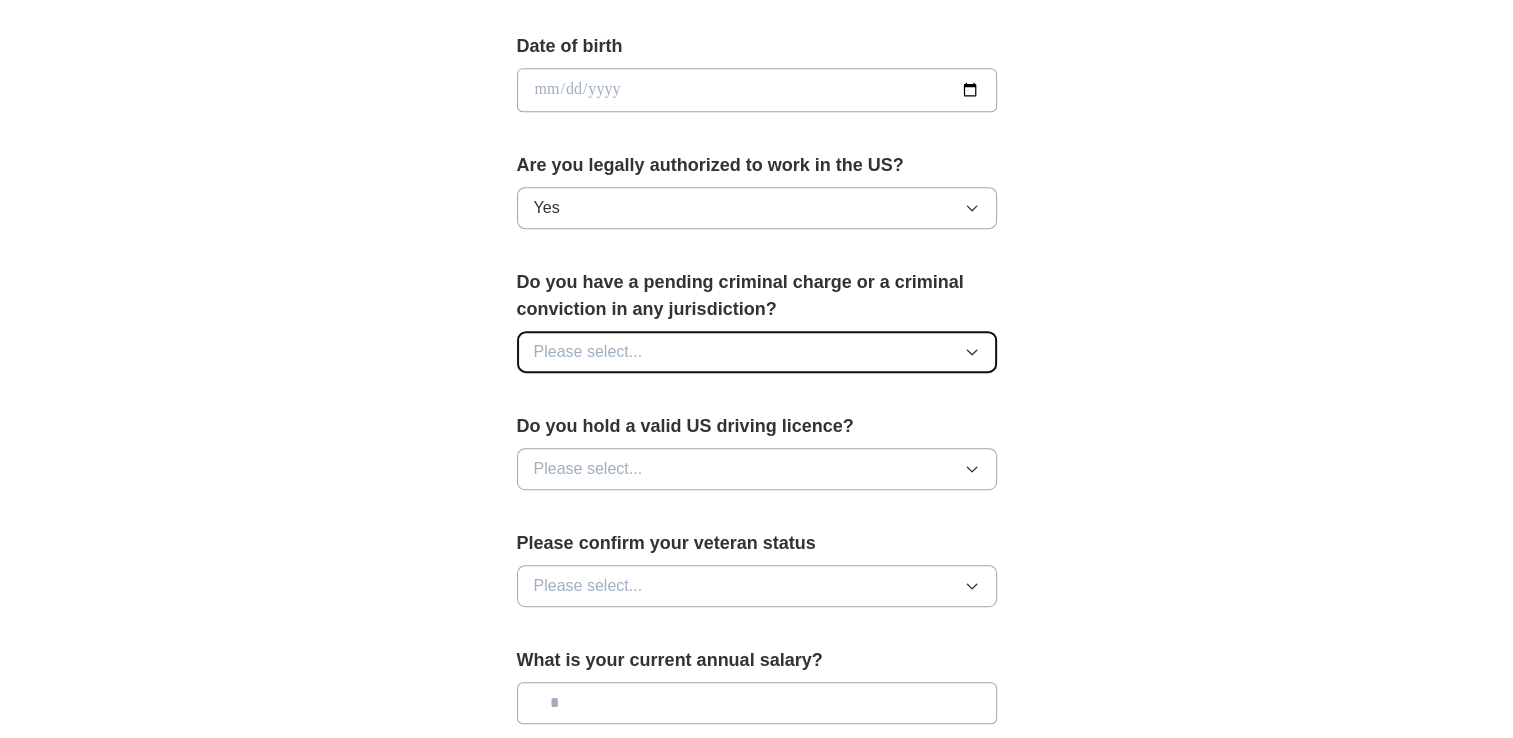 click on "Please select..." at bounding box center (757, 352) 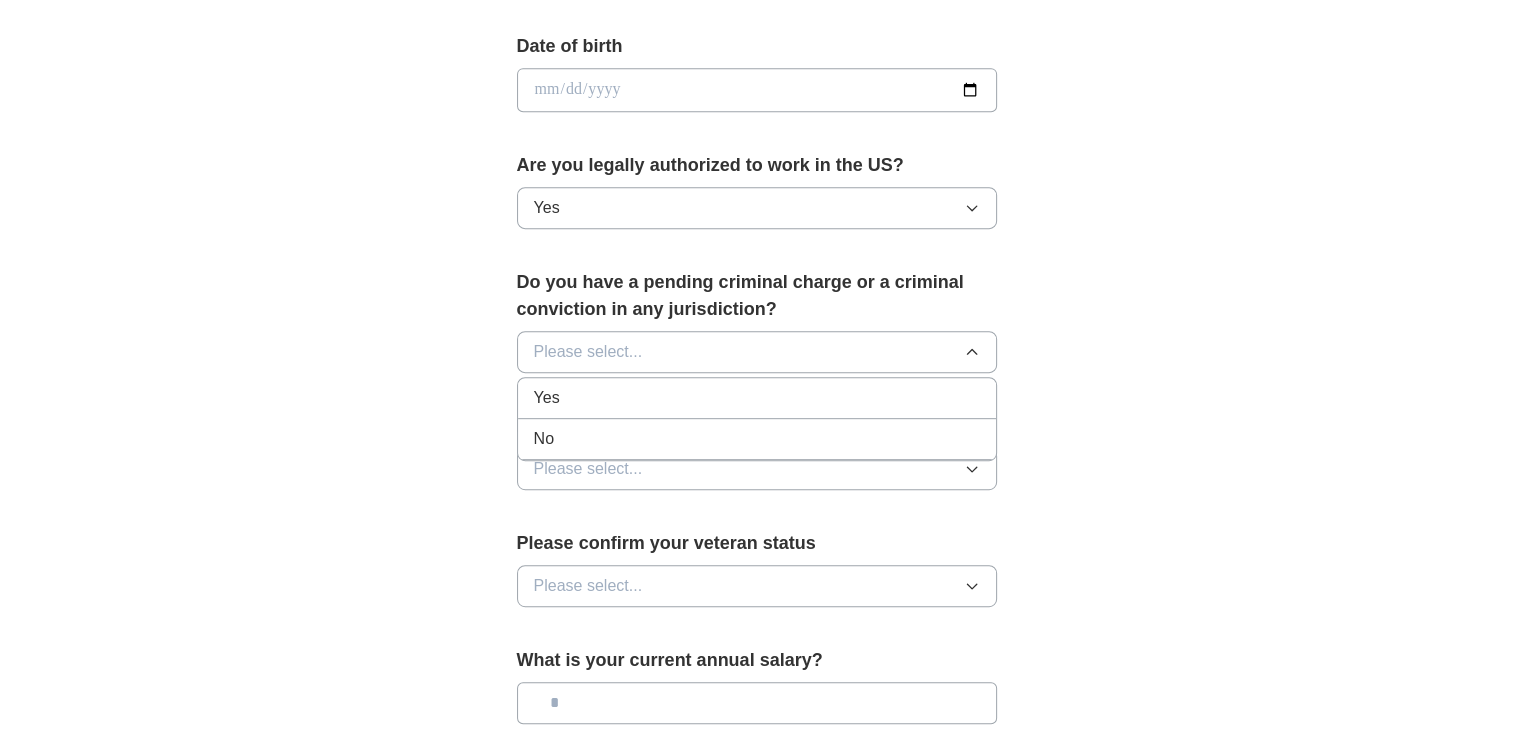 click on "No" at bounding box center [757, 439] 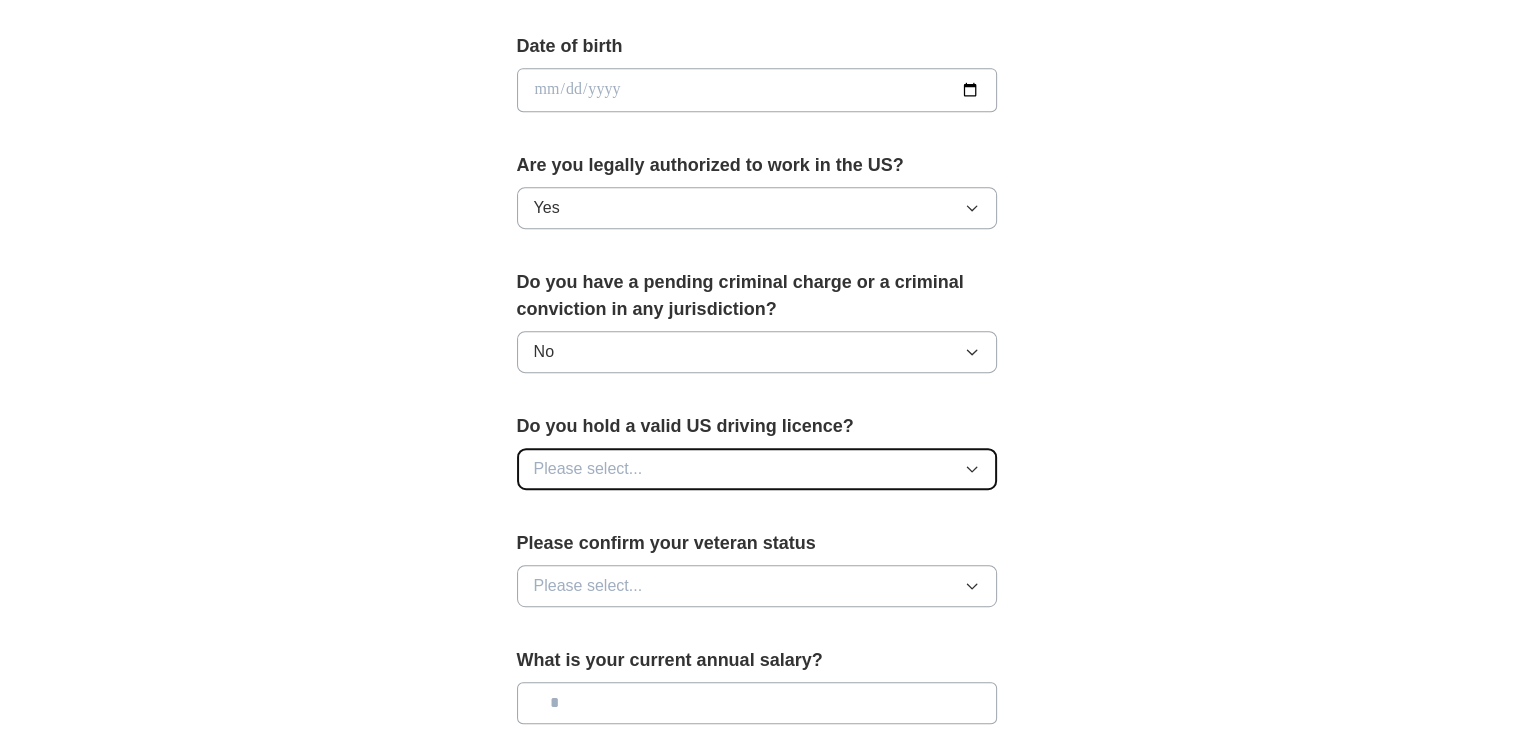 click on "Please select..." at bounding box center [588, 469] 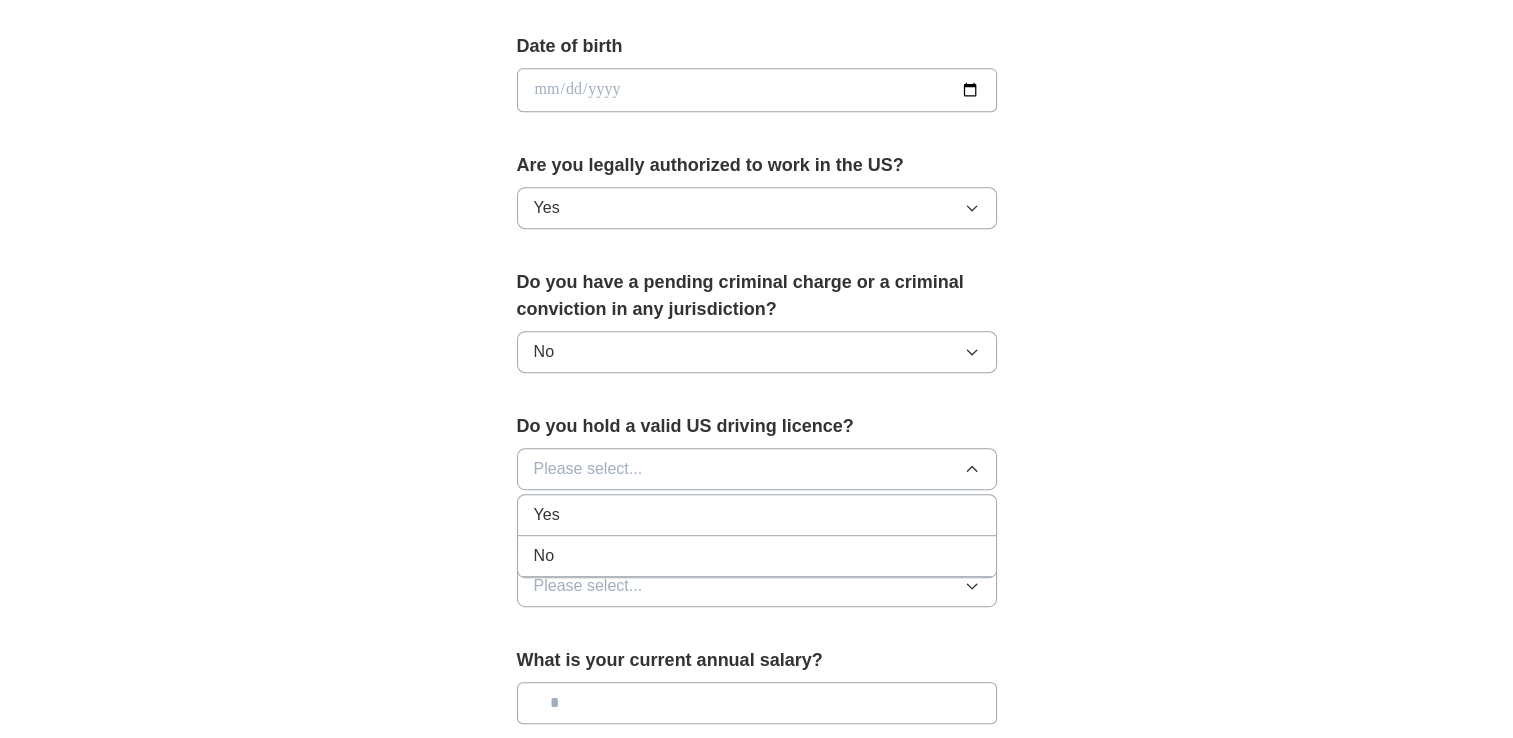 click on "Yes" at bounding box center (757, 515) 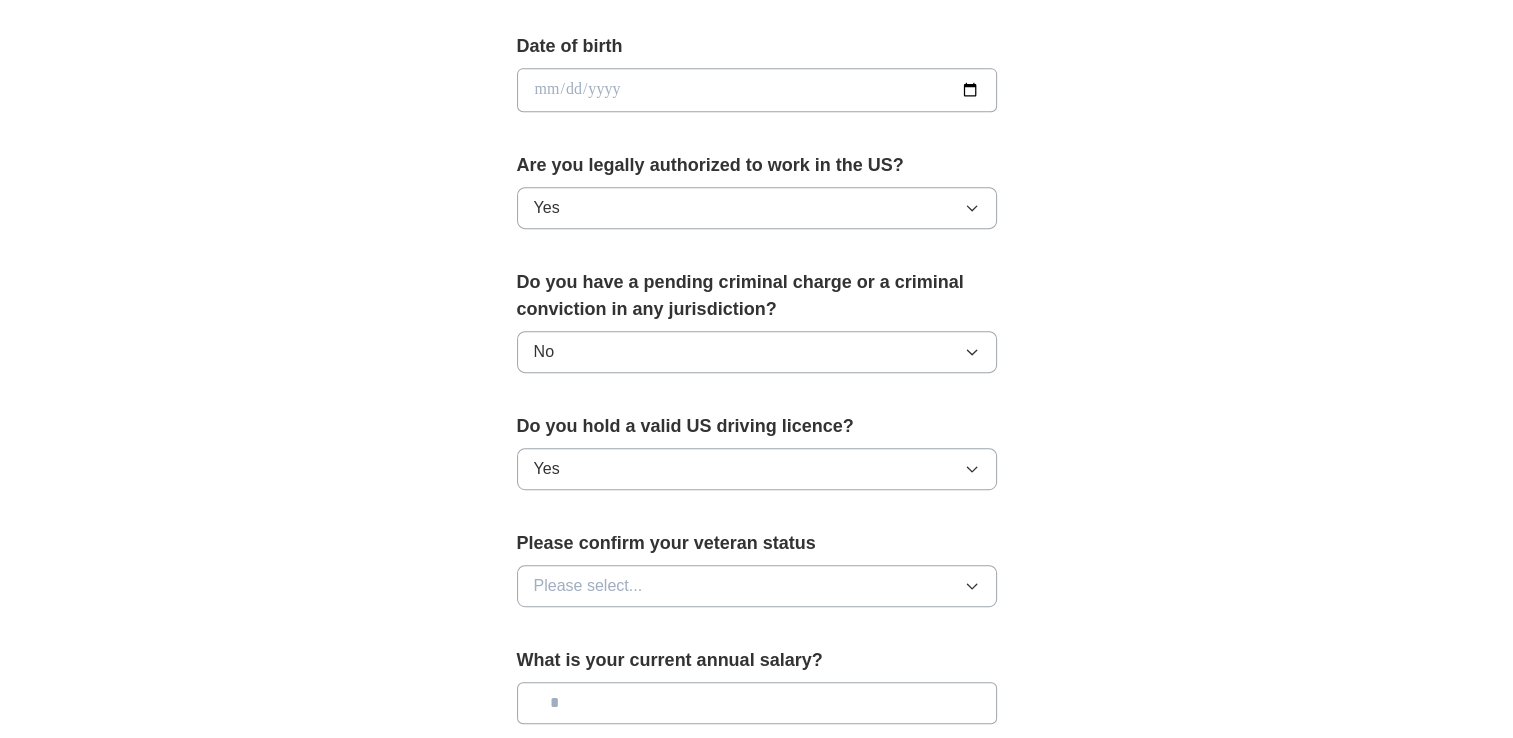 scroll, scrollTop: 1110, scrollLeft: 0, axis: vertical 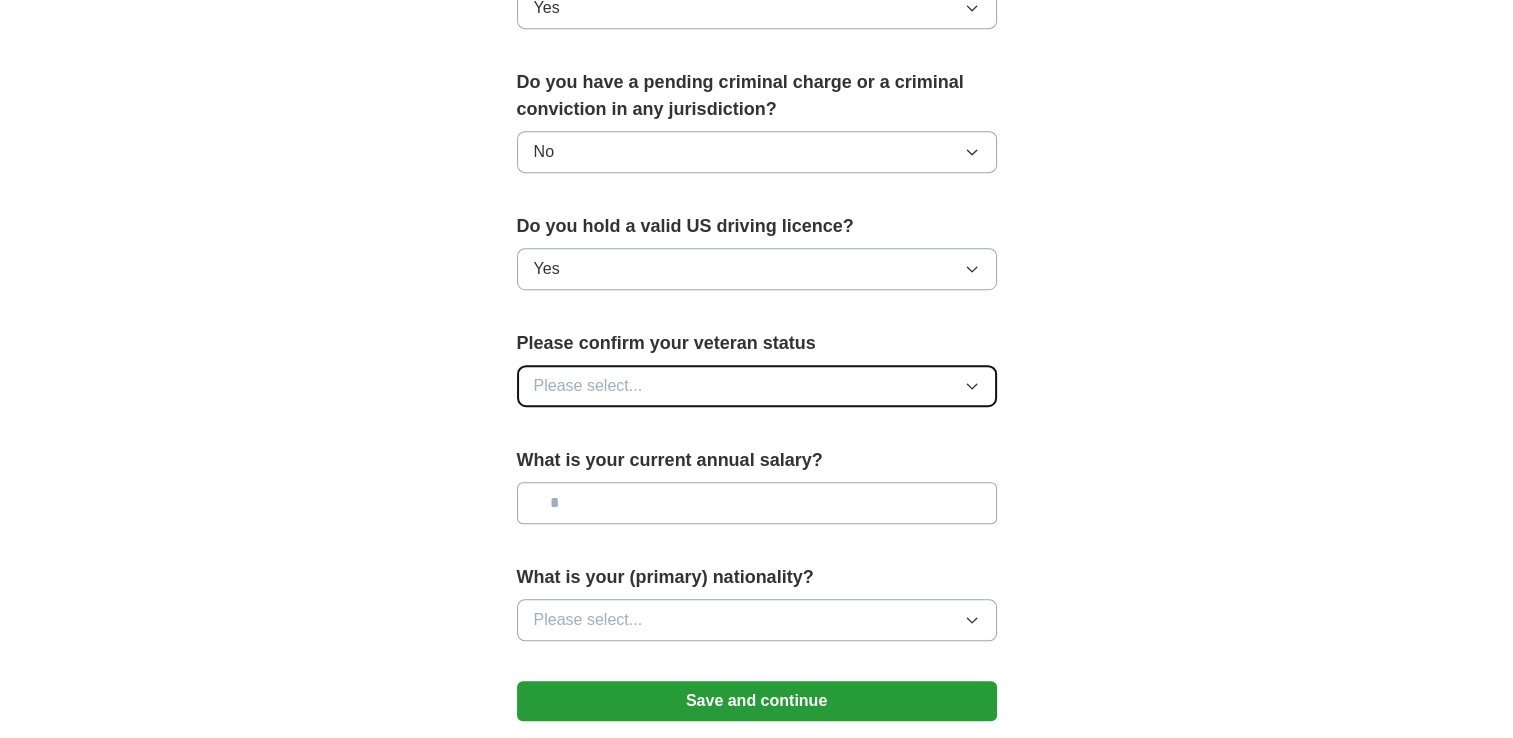 click on "Please select..." at bounding box center [588, 386] 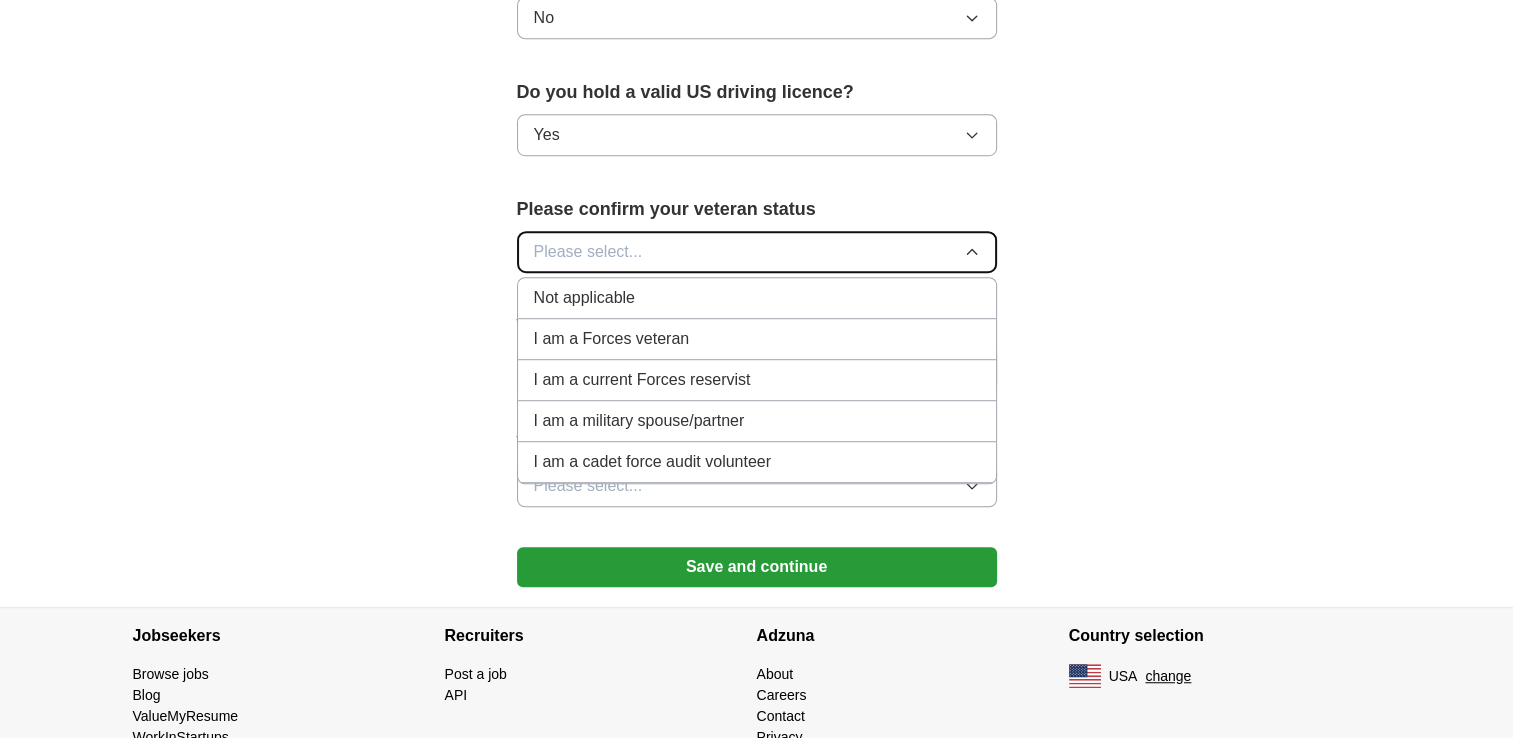 scroll, scrollTop: 1310, scrollLeft: 0, axis: vertical 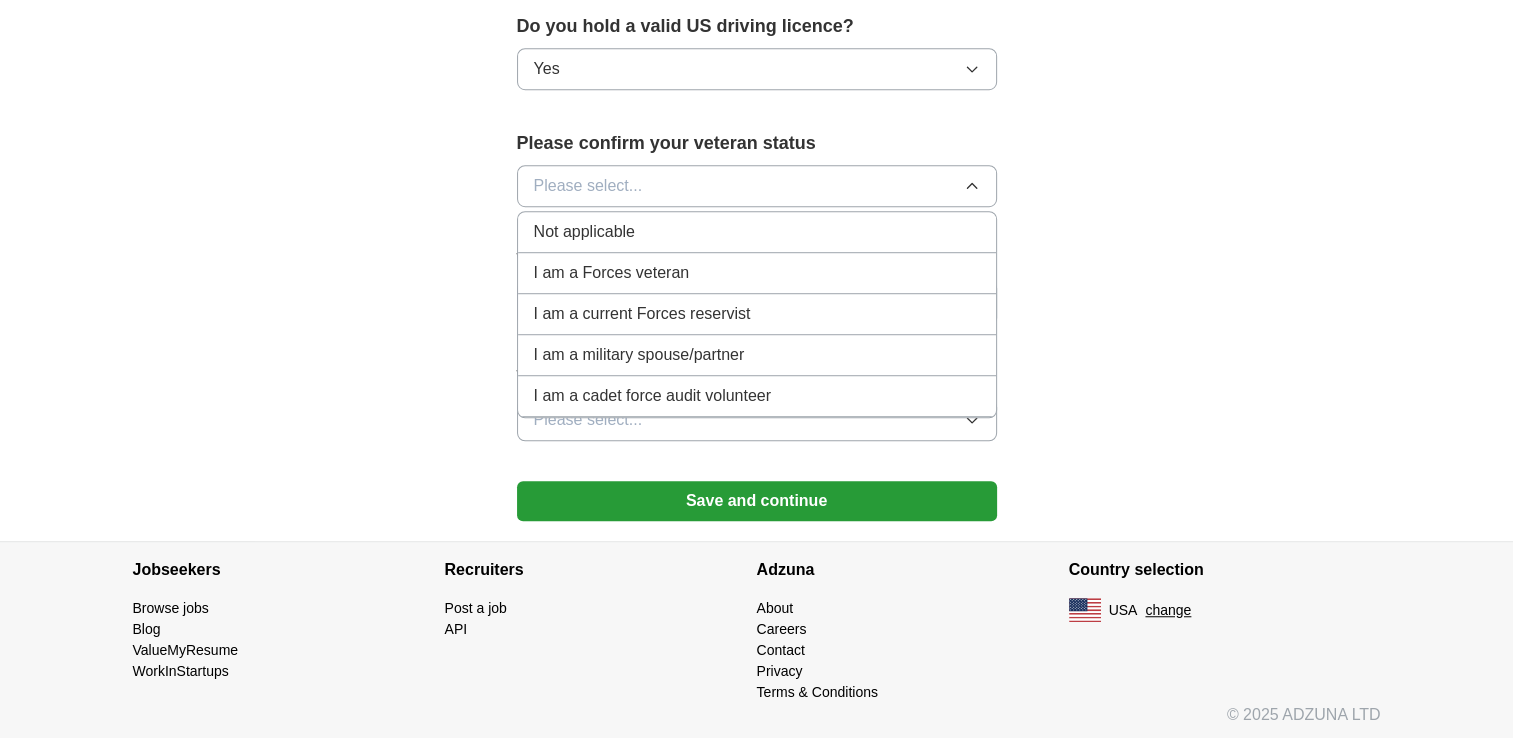 drag, startPoint x: 616, startPoint y: 224, endPoint x: 609, endPoint y: 233, distance: 11.401754 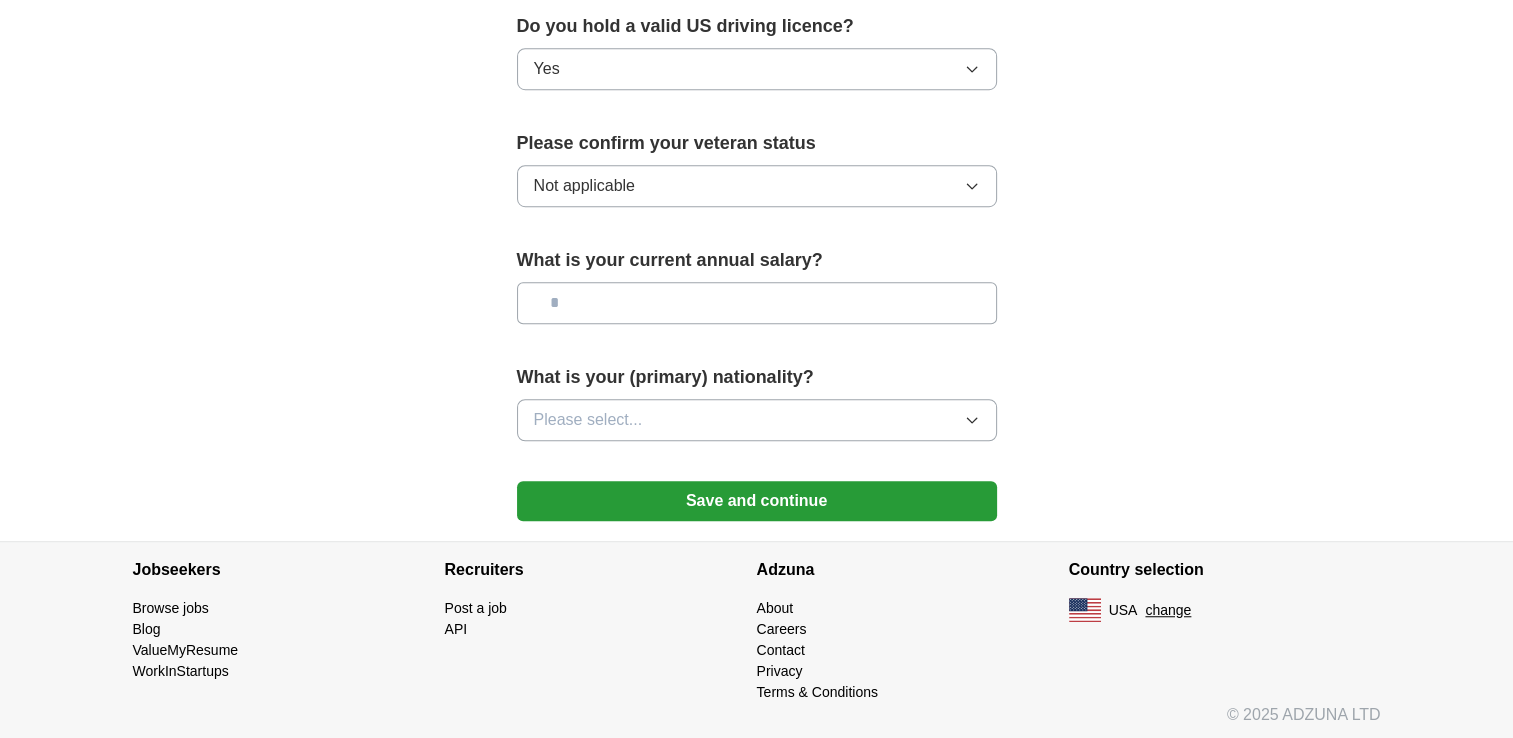 click at bounding box center [757, 303] 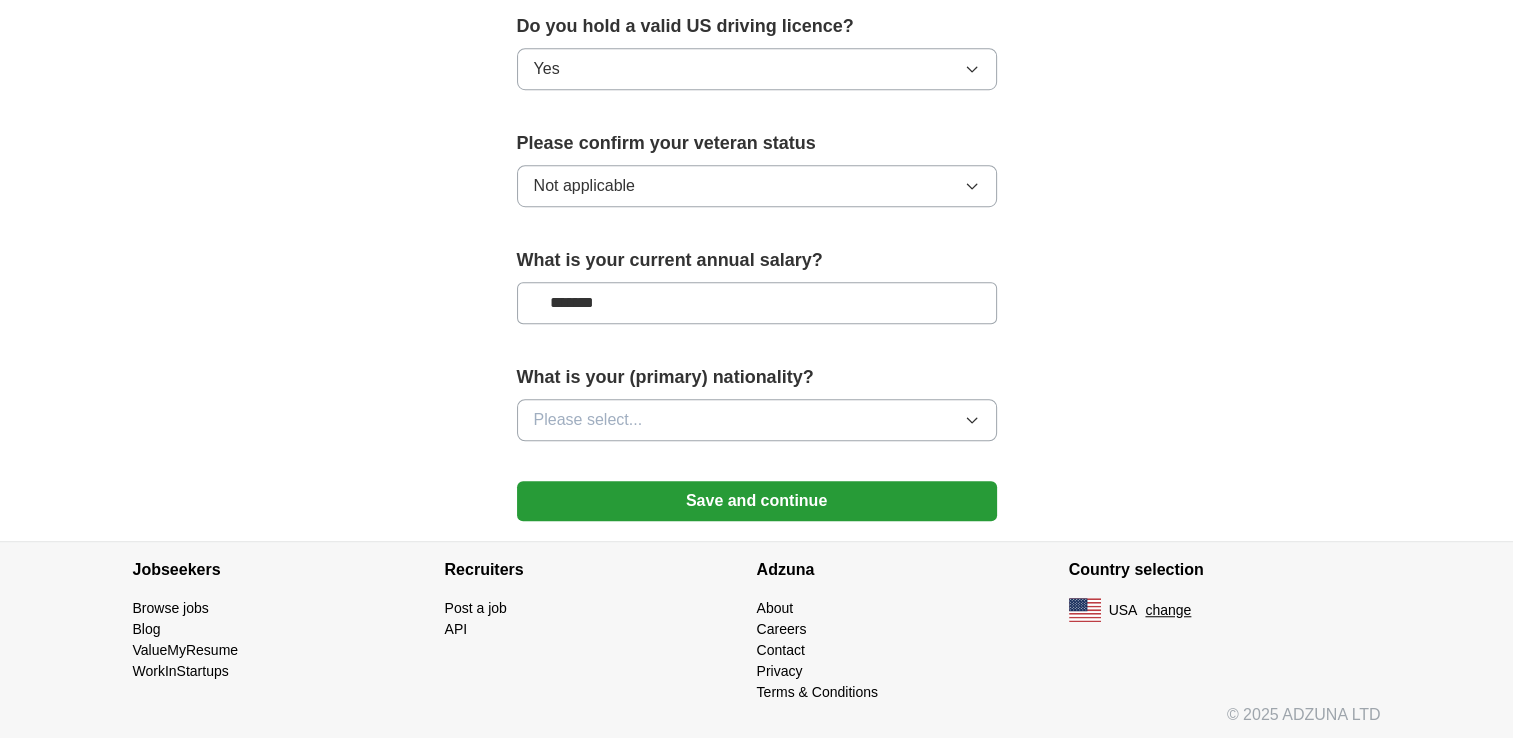 type on "*******" 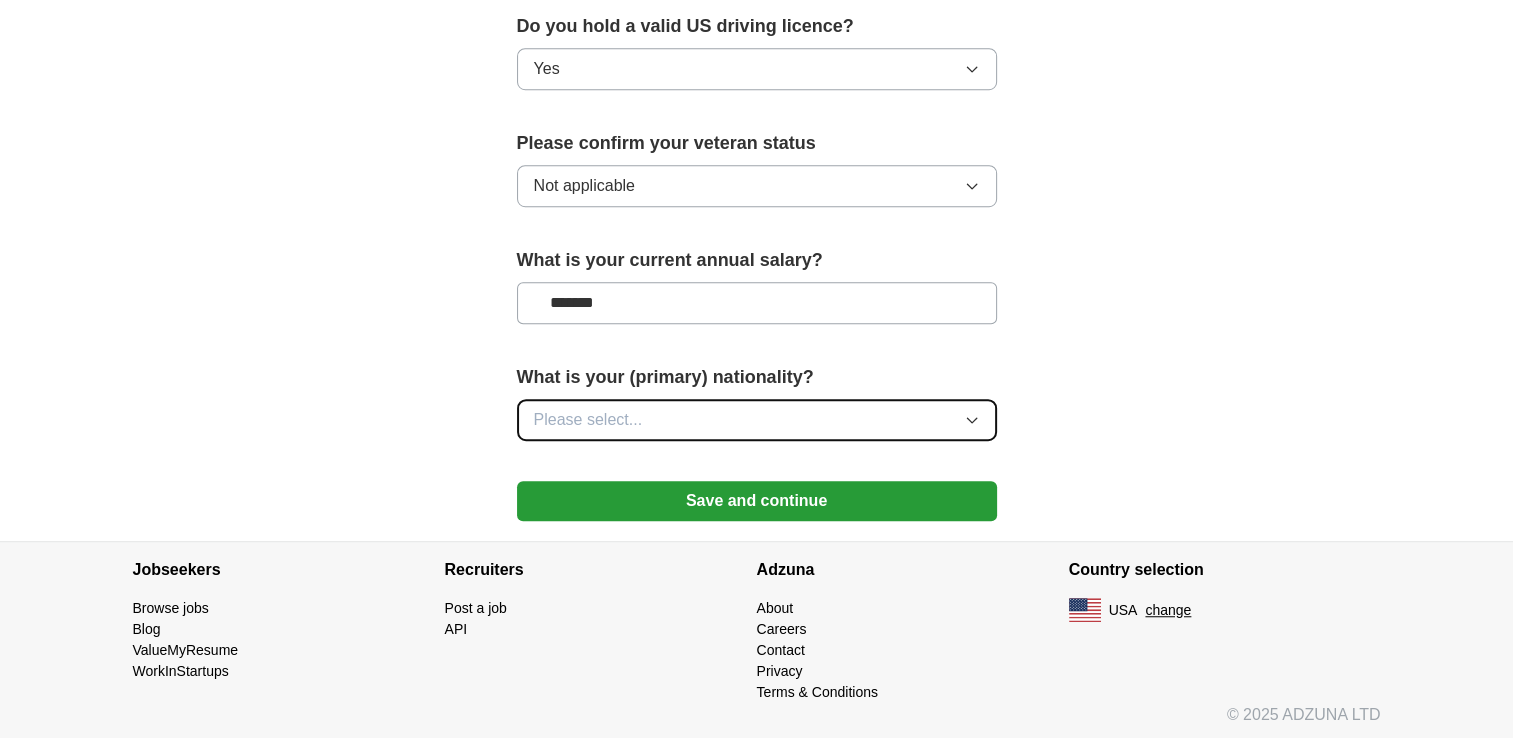 drag, startPoint x: 705, startPoint y: 399, endPoint x: 706, endPoint y: 410, distance: 11.045361 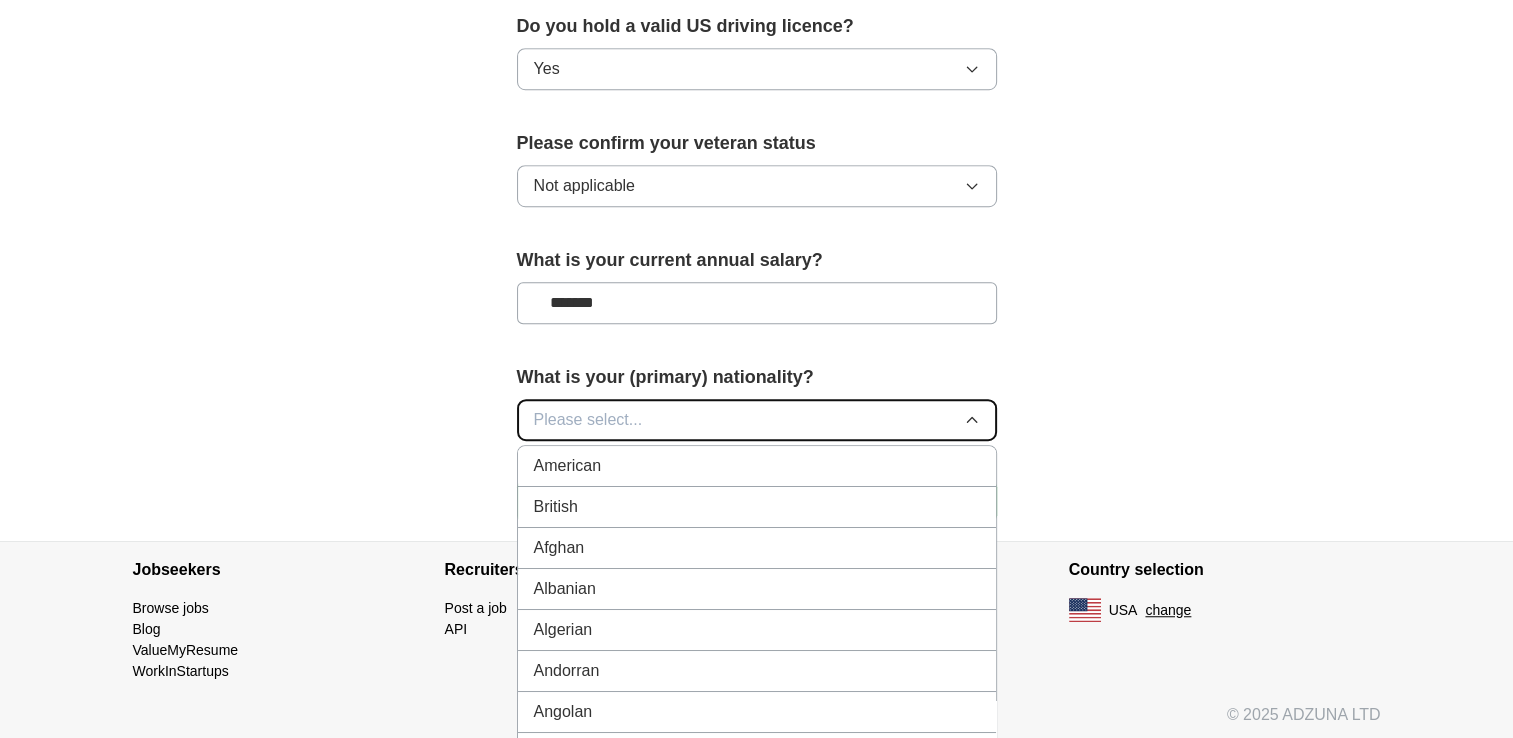 click on "Please select..." at bounding box center (757, 420) 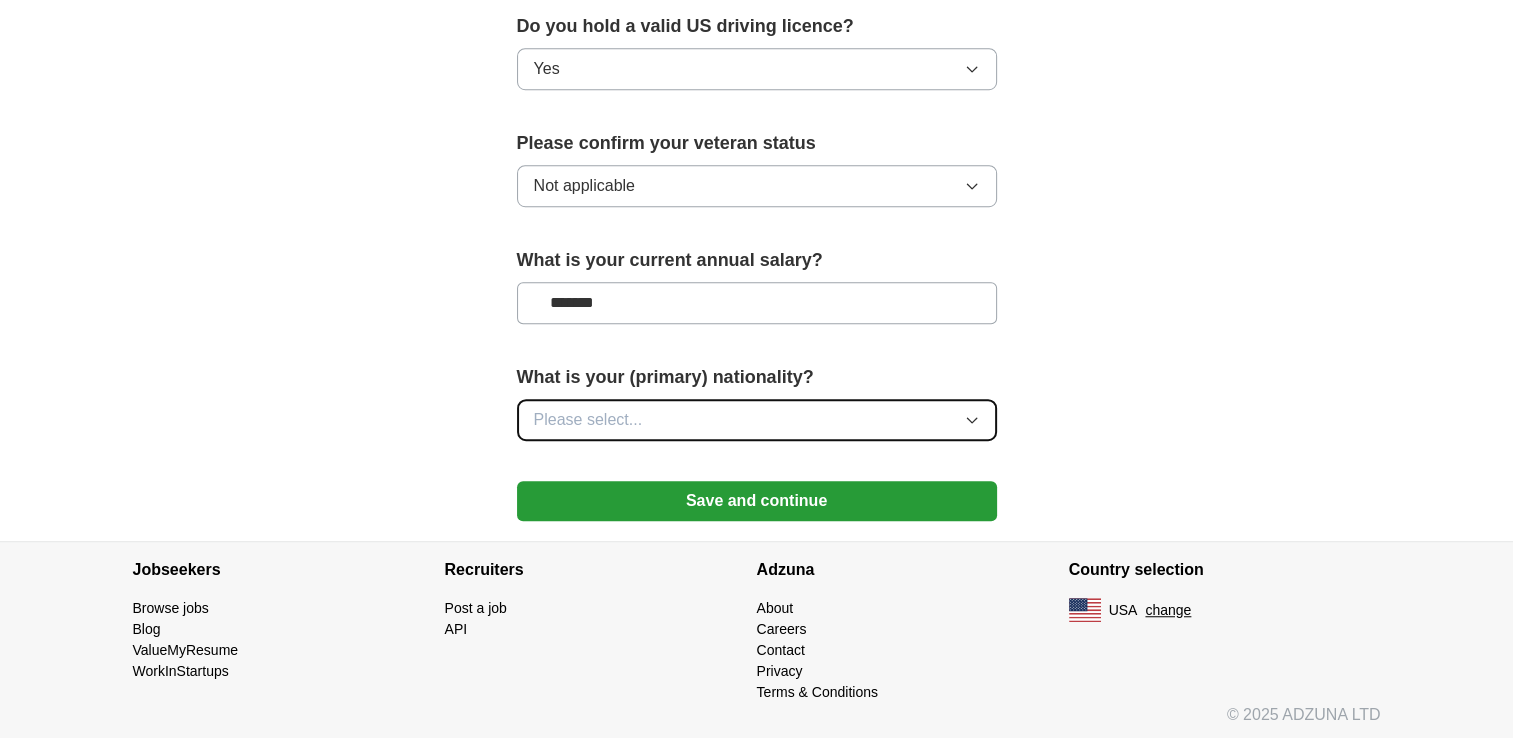 click on "Please select..." at bounding box center (757, 420) 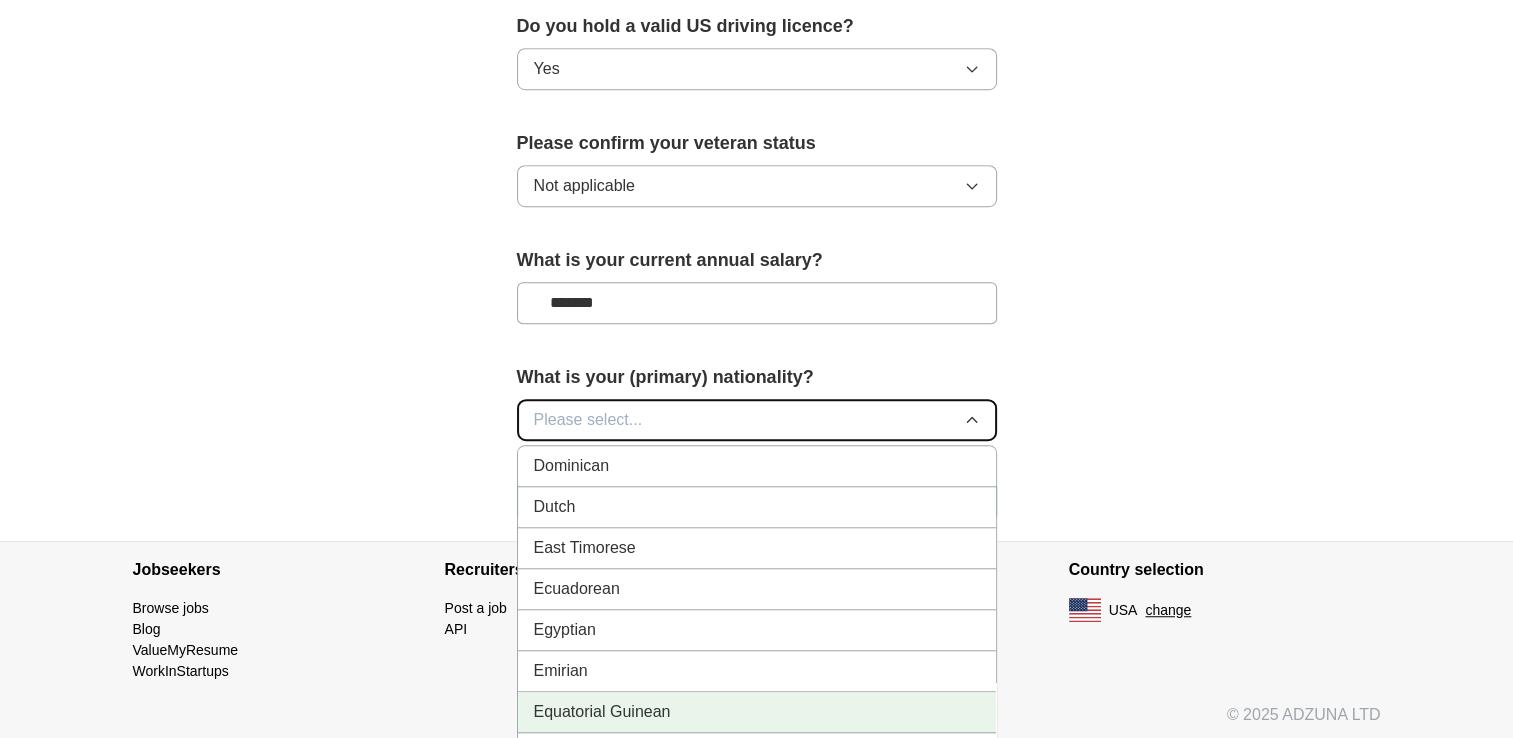 scroll, scrollTop: 2300, scrollLeft: 0, axis: vertical 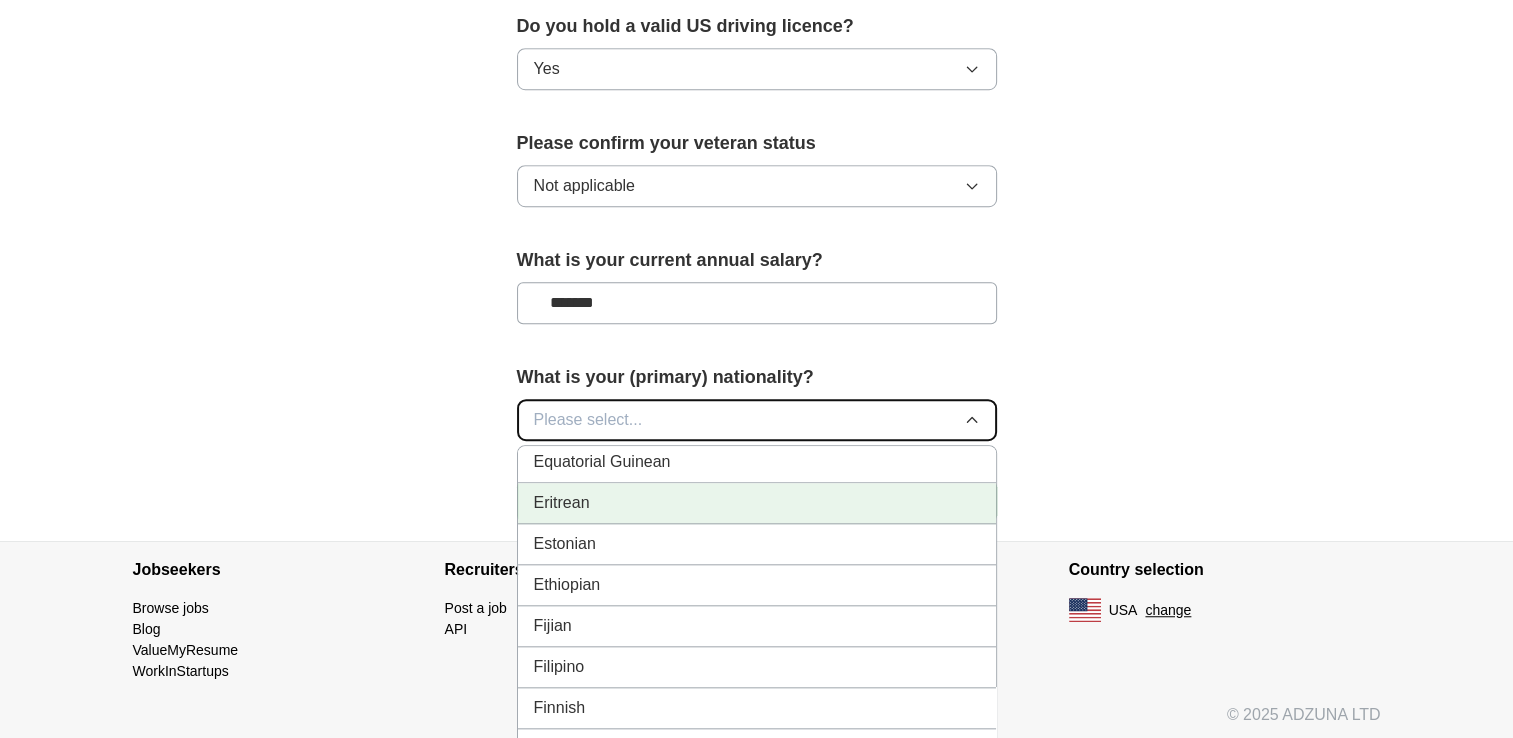 type 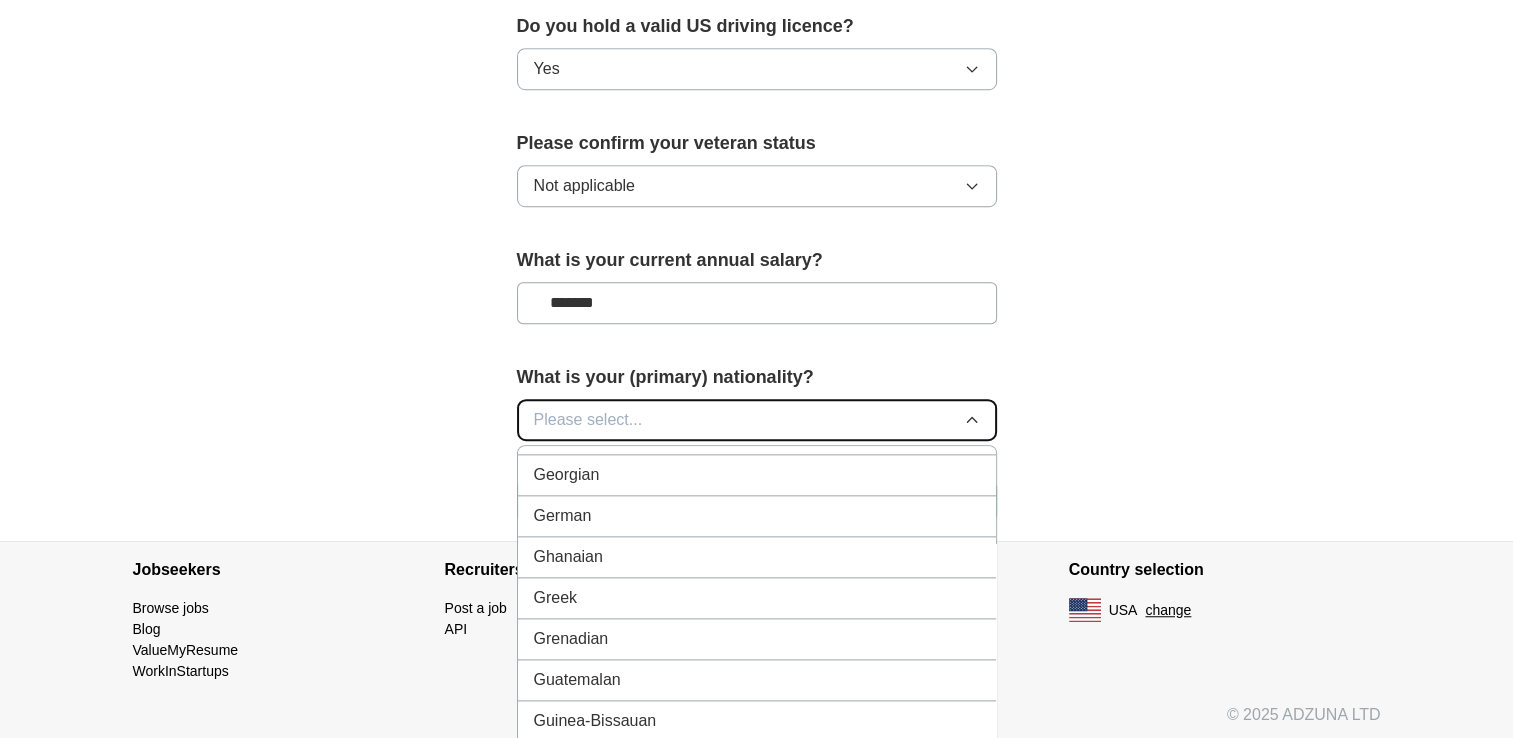 scroll, scrollTop: 2700, scrollLeft: 0, axis: vertical 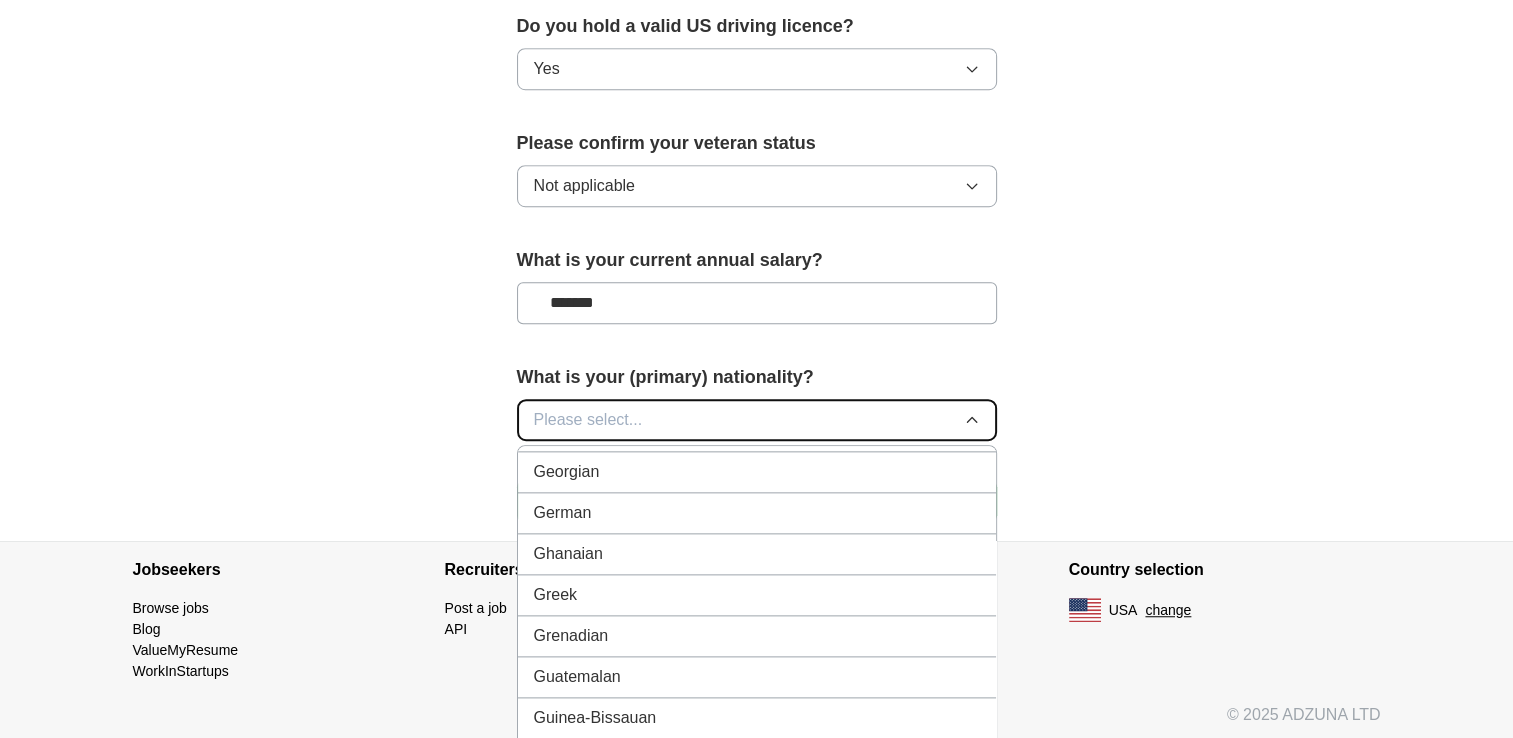 click on "Please select..." at bounding box center (757, 420) 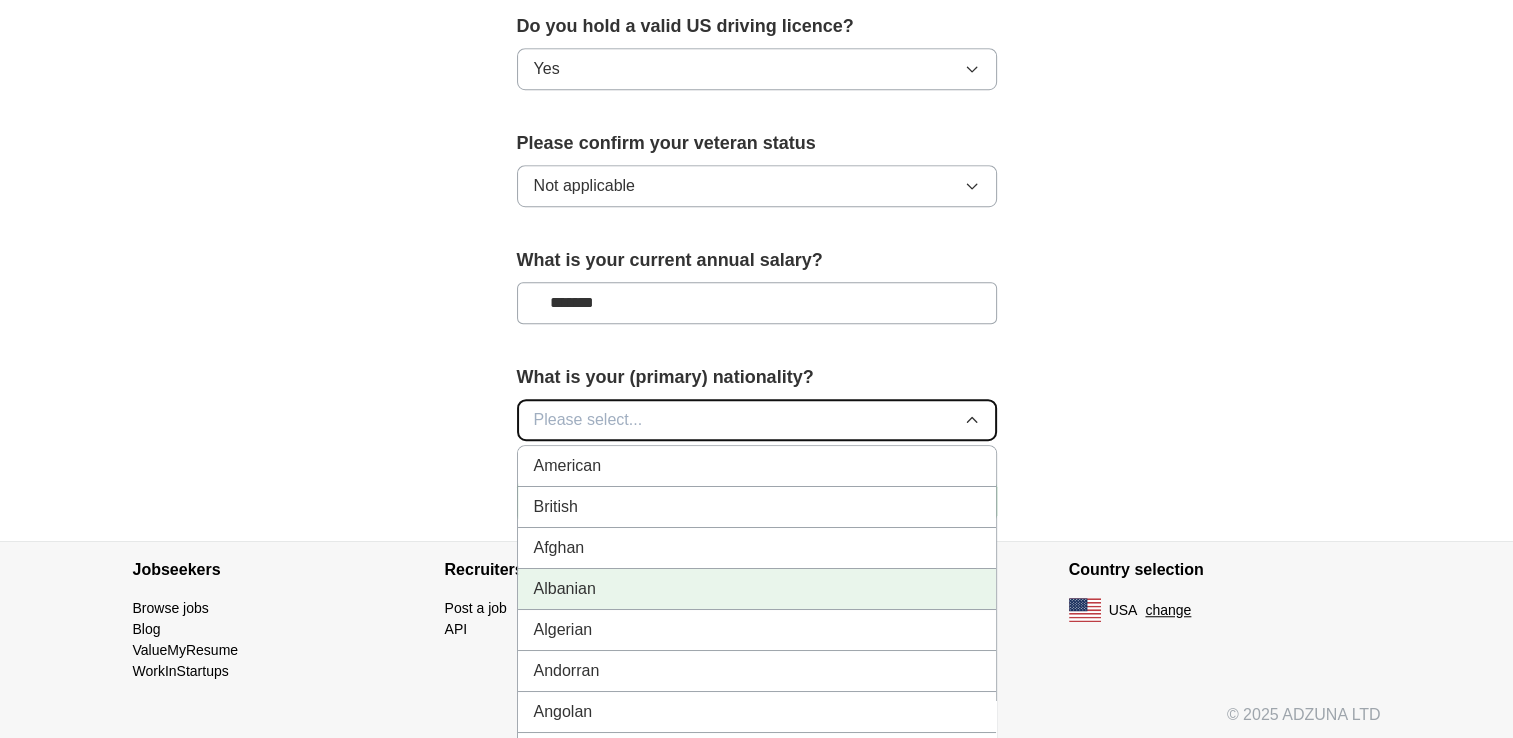 scroll, scrollTop: 1412, scrollLeft: 0, axis: vertical 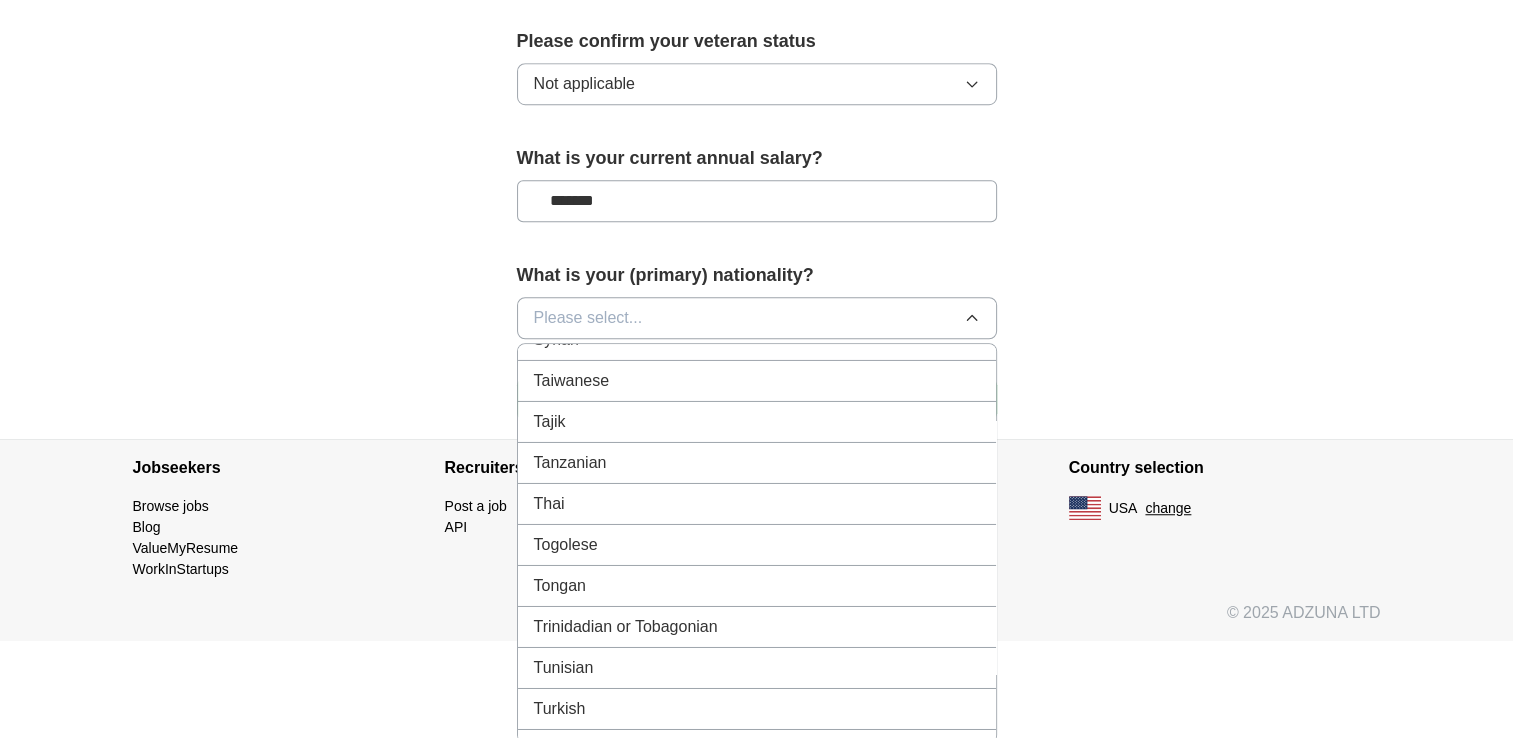click on "**********" at bounding box center (757, -456) 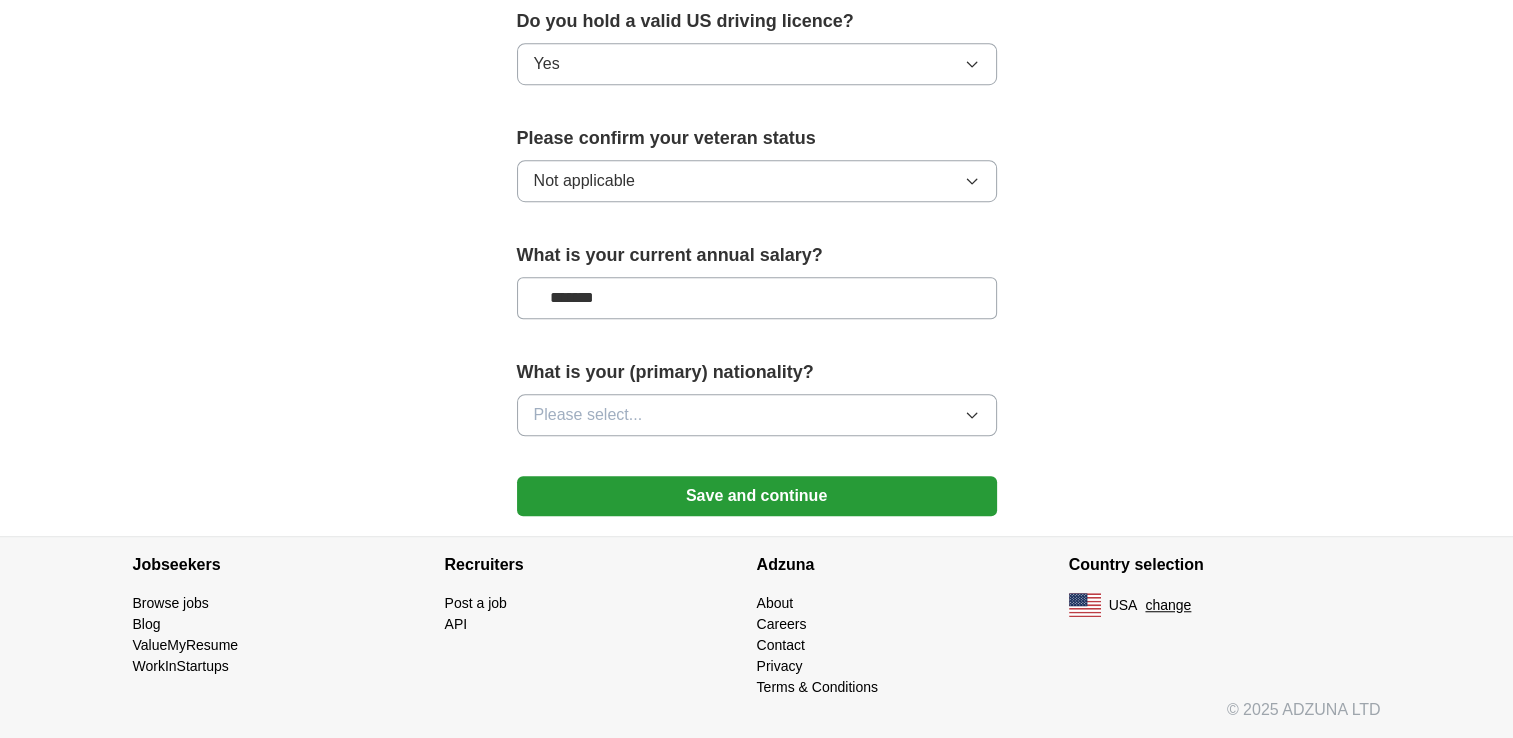 scroll, scrollTop: 1310, scrollLeft: 0, axis: vertical 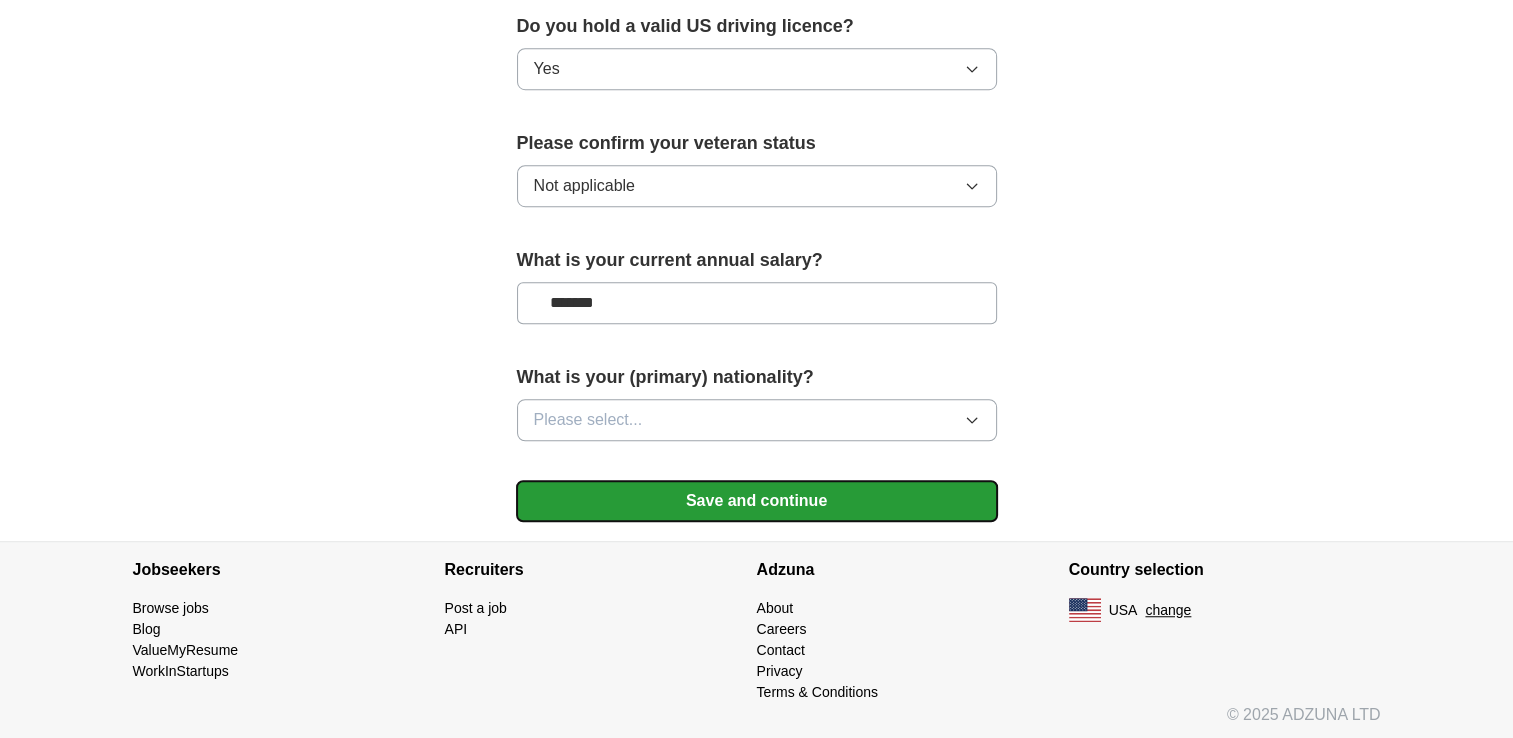 click on "Save and continue" at bounding box center [757, 501] 